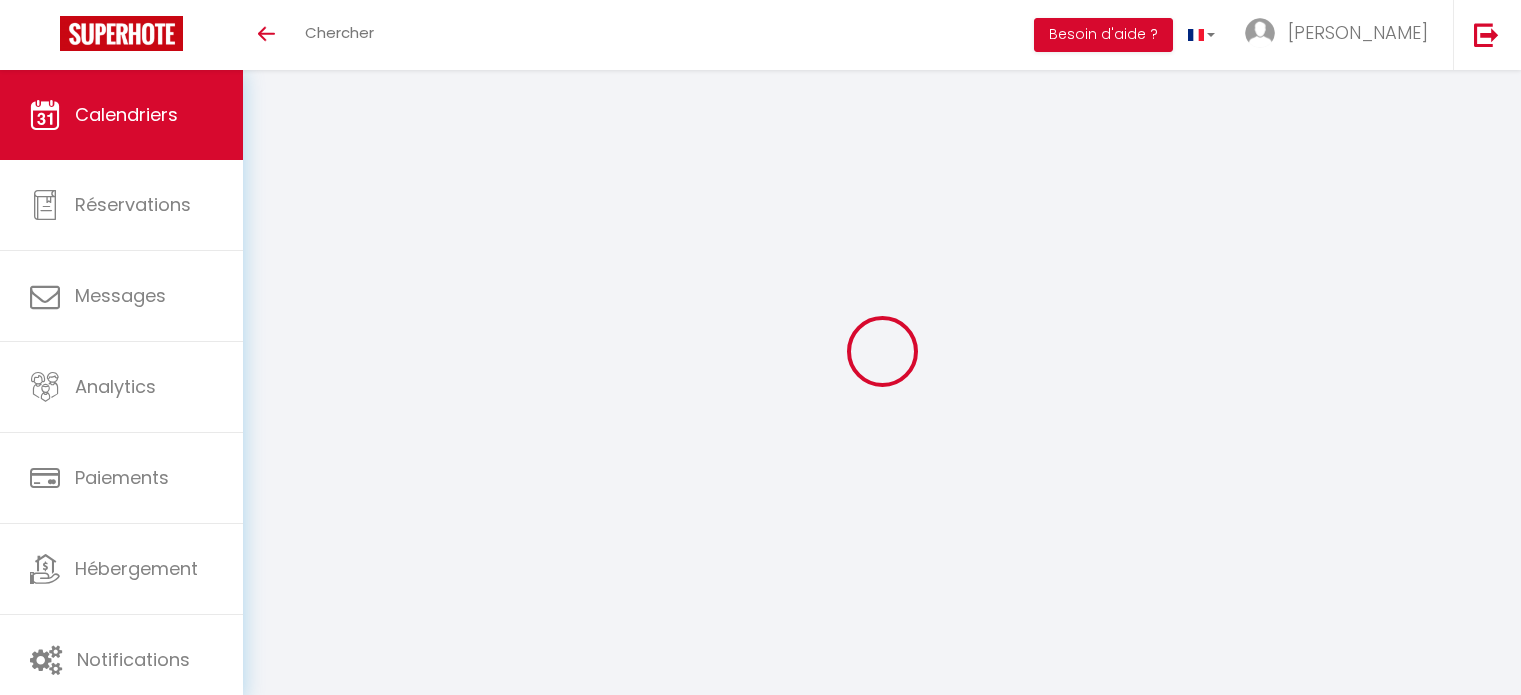 scroll, scrollTop: 0, scrollLeft: 0, axis: both 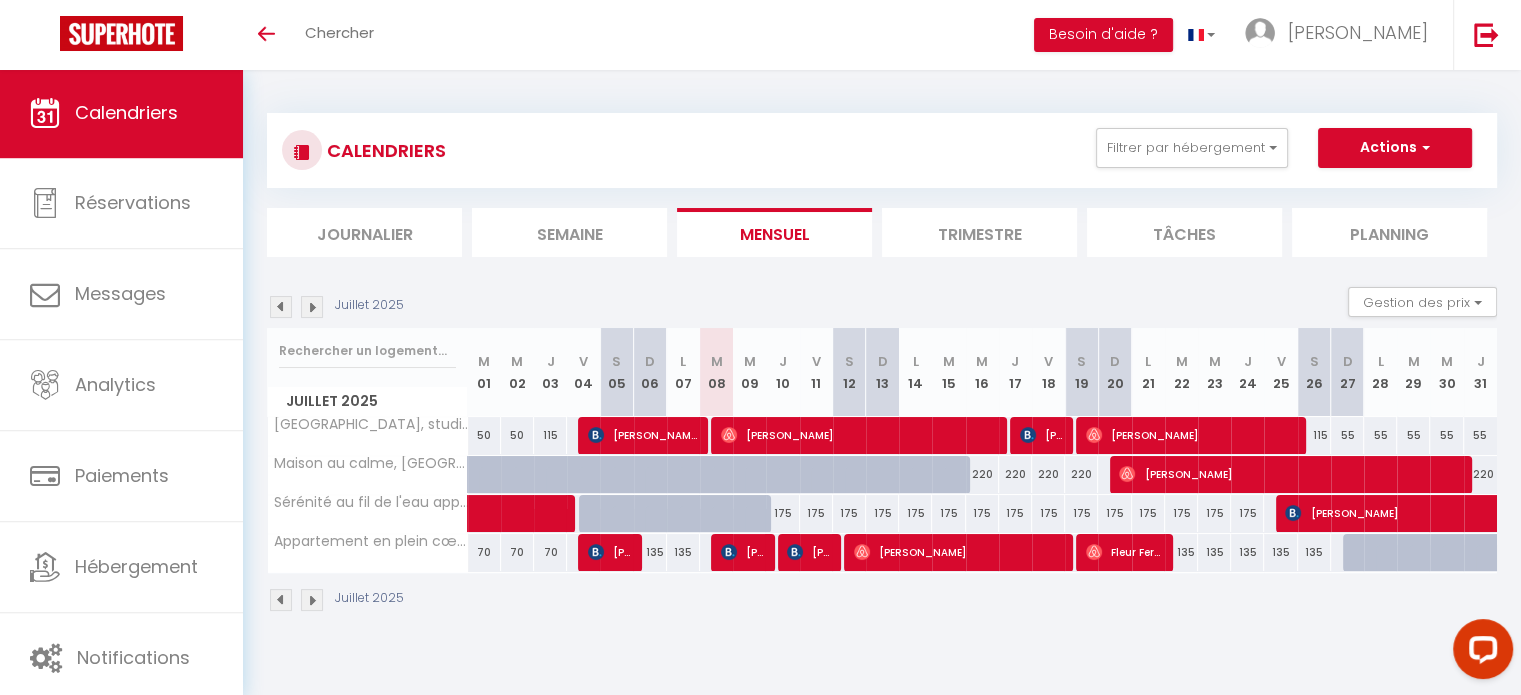 drag, startPoint x: 412, startPoint y: 304, endPoint x: 391, endPoint y: 317, distance: 24.698177 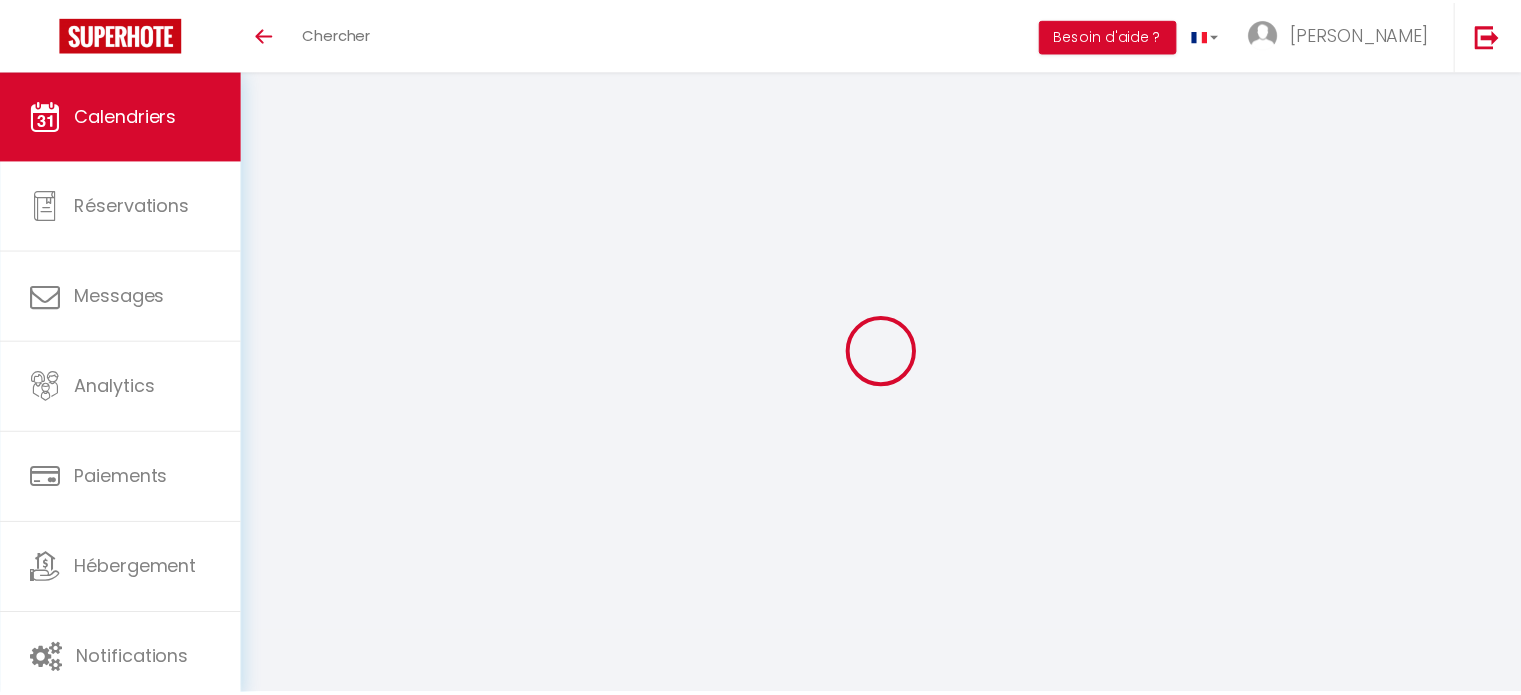 scroll, scrollTop: 0, scrollLeft: 0, axis: both 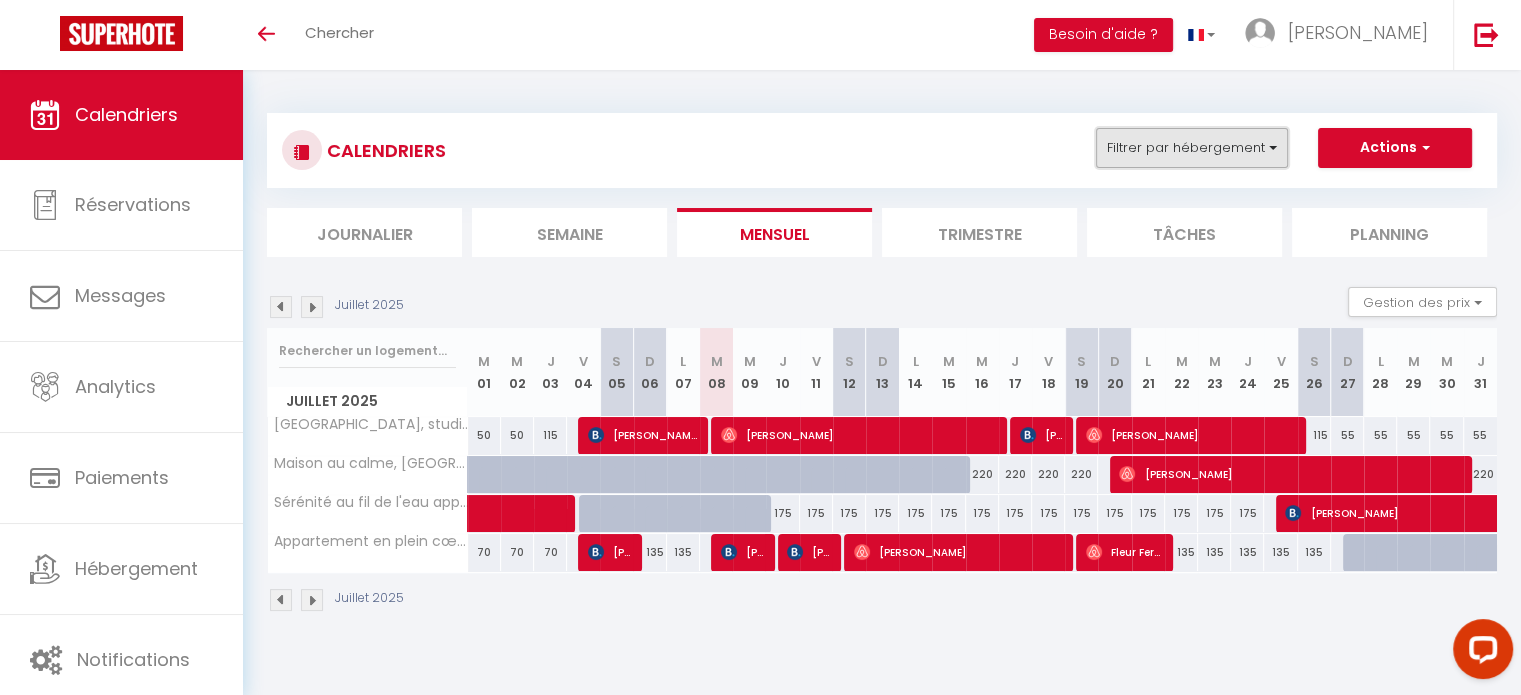 click on "Filtrer par hébergement" at bounding box center (1192, 148) 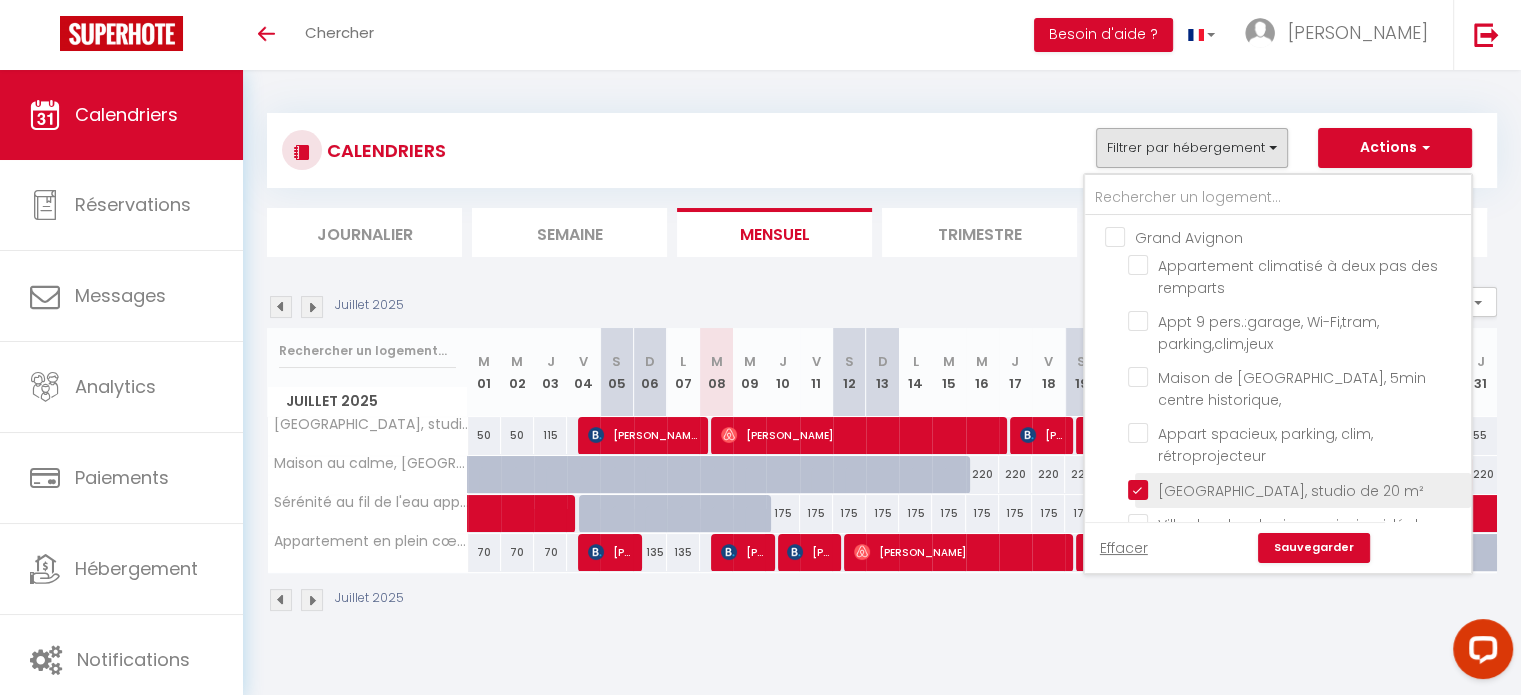 click on "[GEOGRAPHIC_DATA], studio de 20 m²" at bounding box center (1296, 489) 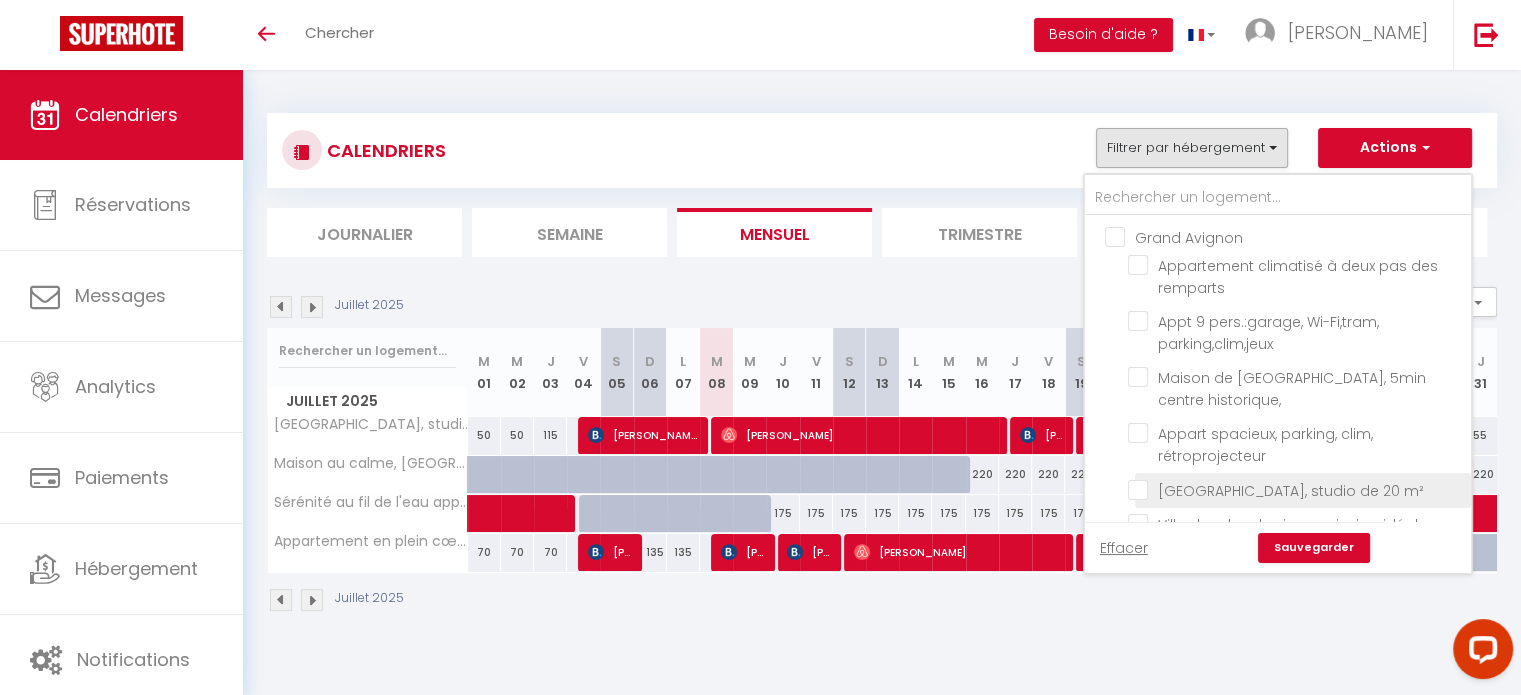 checkbox on "false" 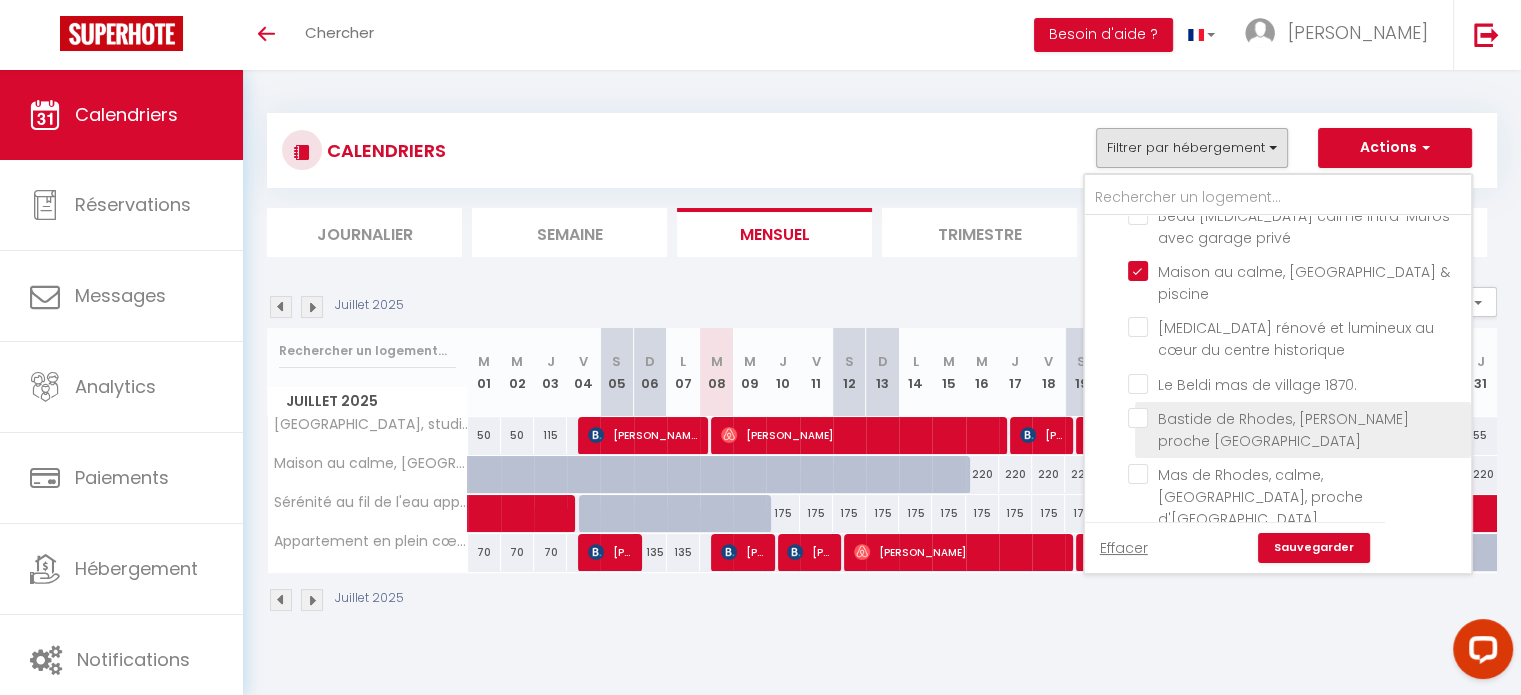 scroll, scrollTop: 500, scrollLeft: 0, axis: vertical 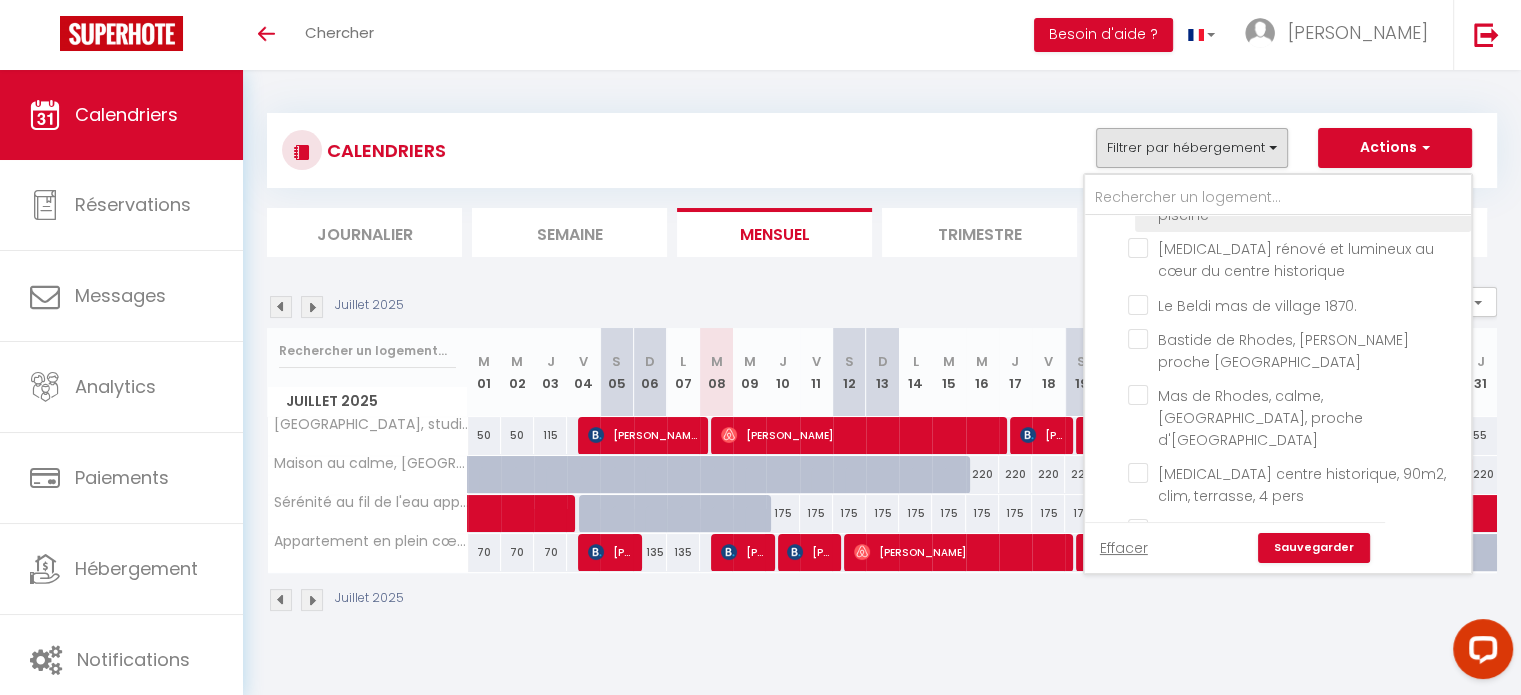 click on "Maison au calme, [GEOGRAPHIC_DATA] & piscine" at bounding box center [1296, 192] 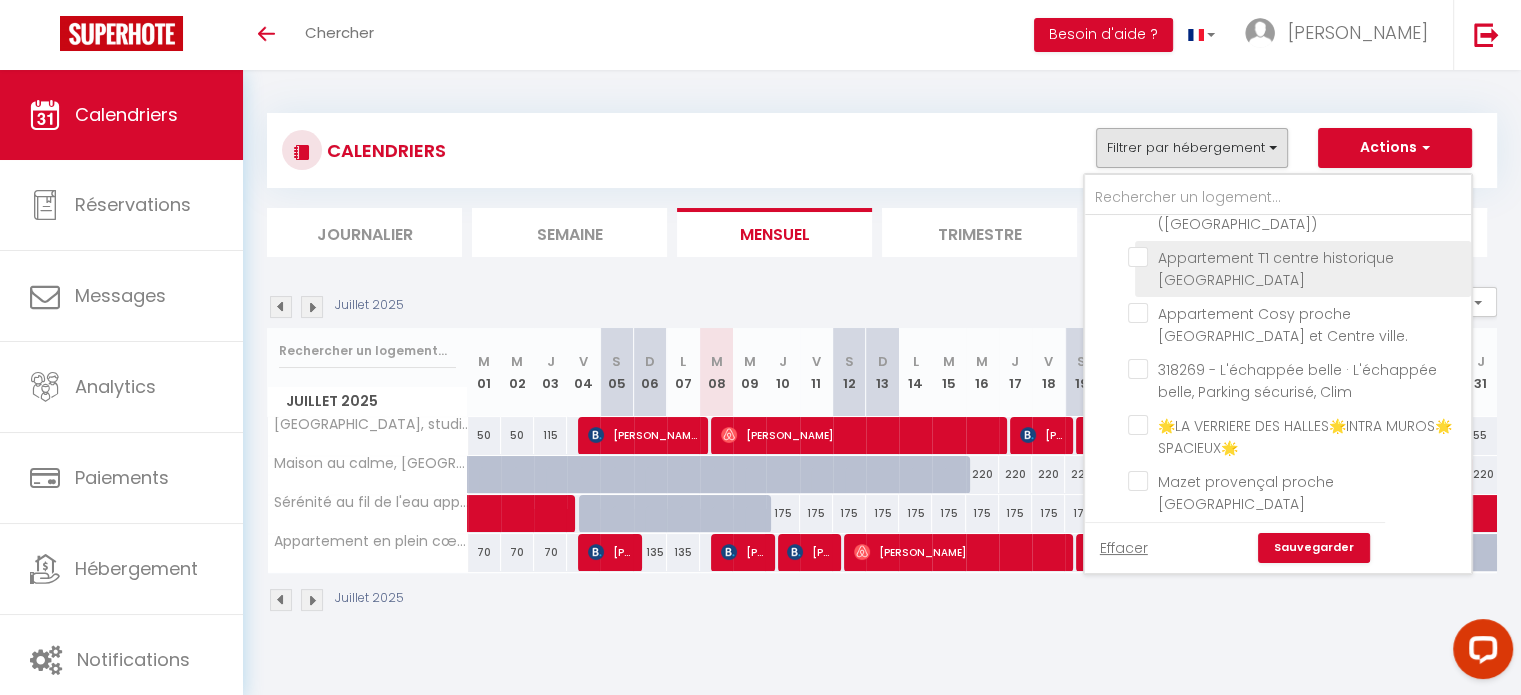 scroll, scrollTop: 1300, scrollLeft: 0, axis: vertical 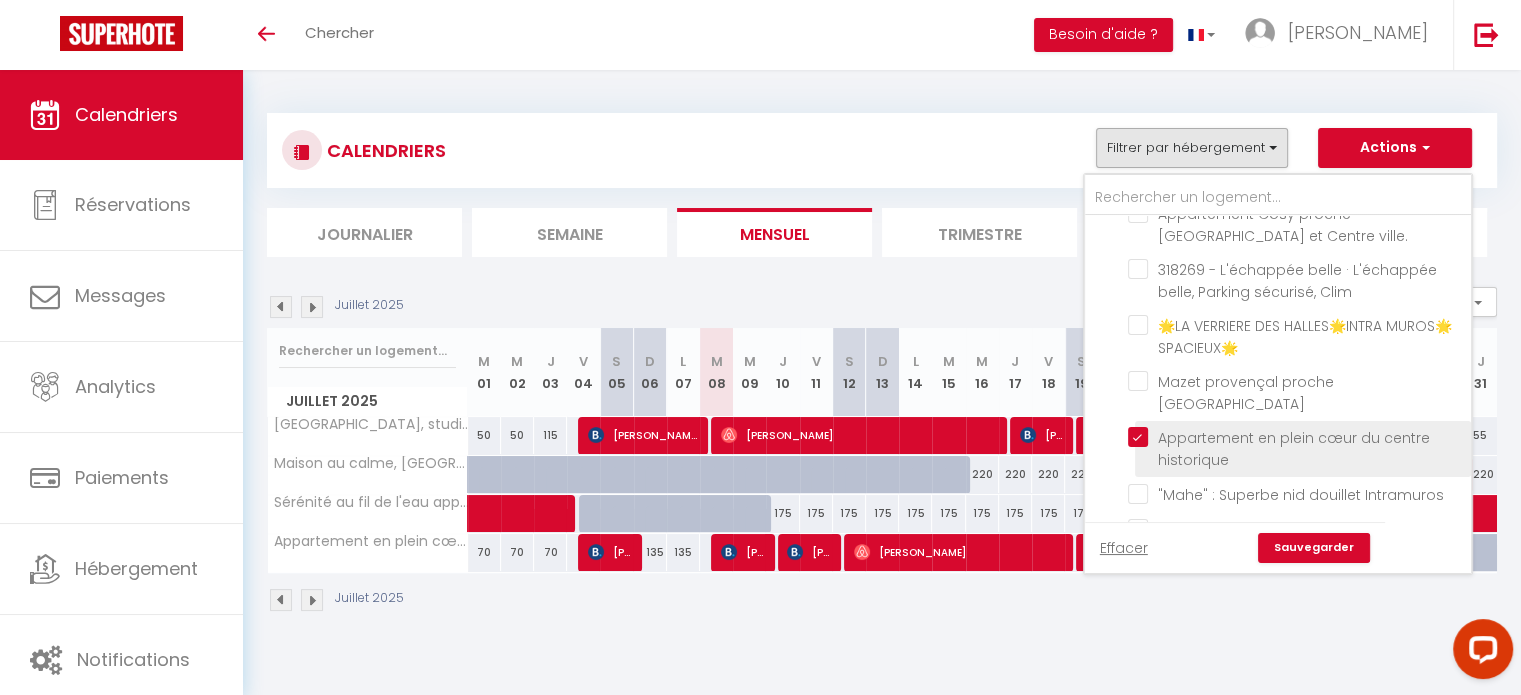click on "Appartement en plein cœur du centre historique" at bounding box center [1303, 449] 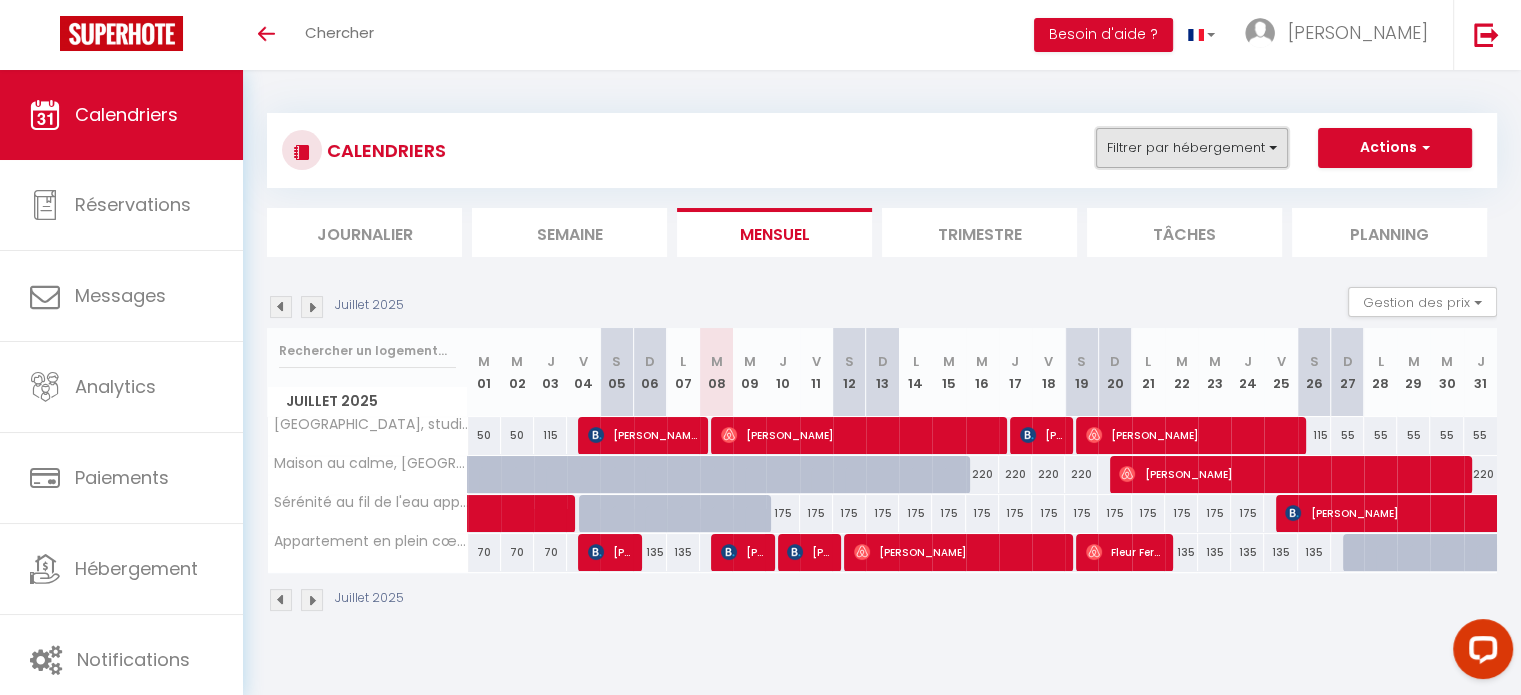 click on "Filtrer par hébergement" at bounding box center (1192, 148) 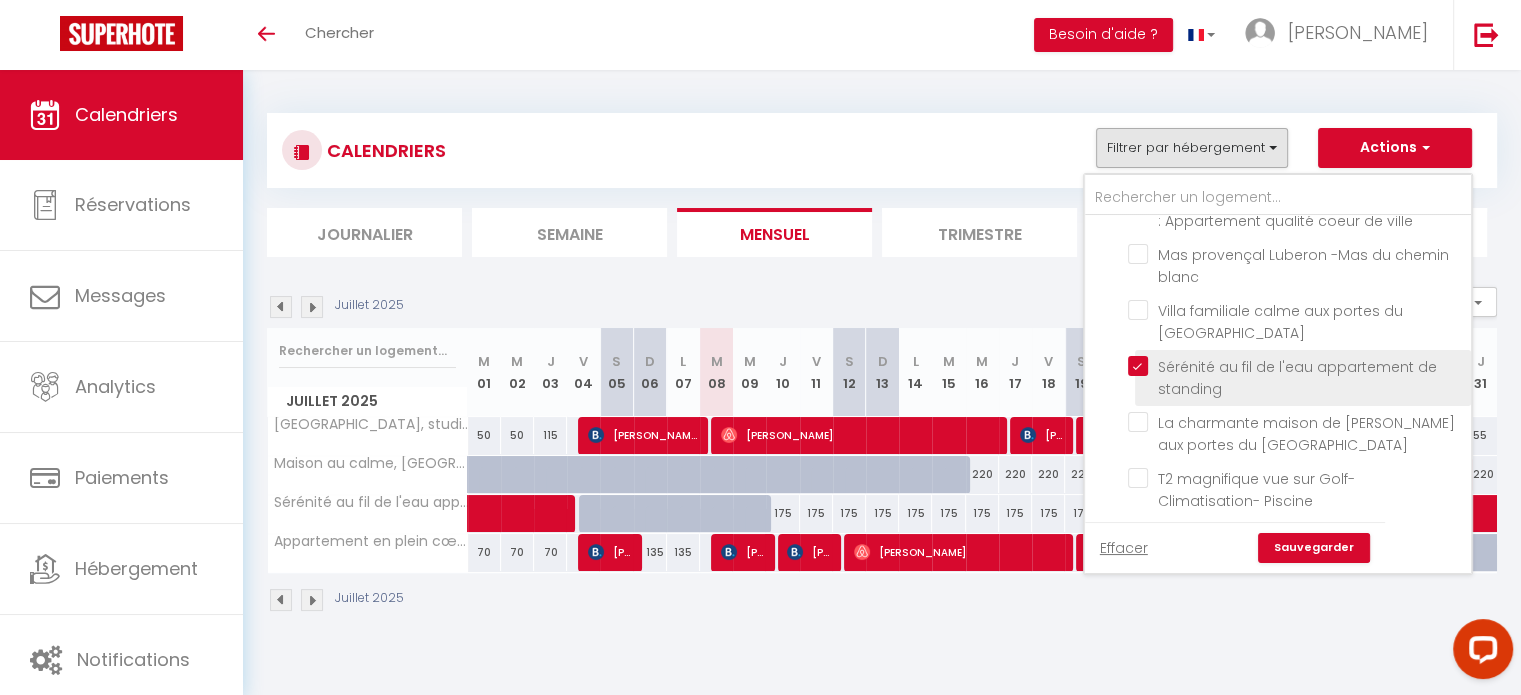 click on "Sérénité au fil de l'eau appartement de standing" at bounding box center [1296, 366] 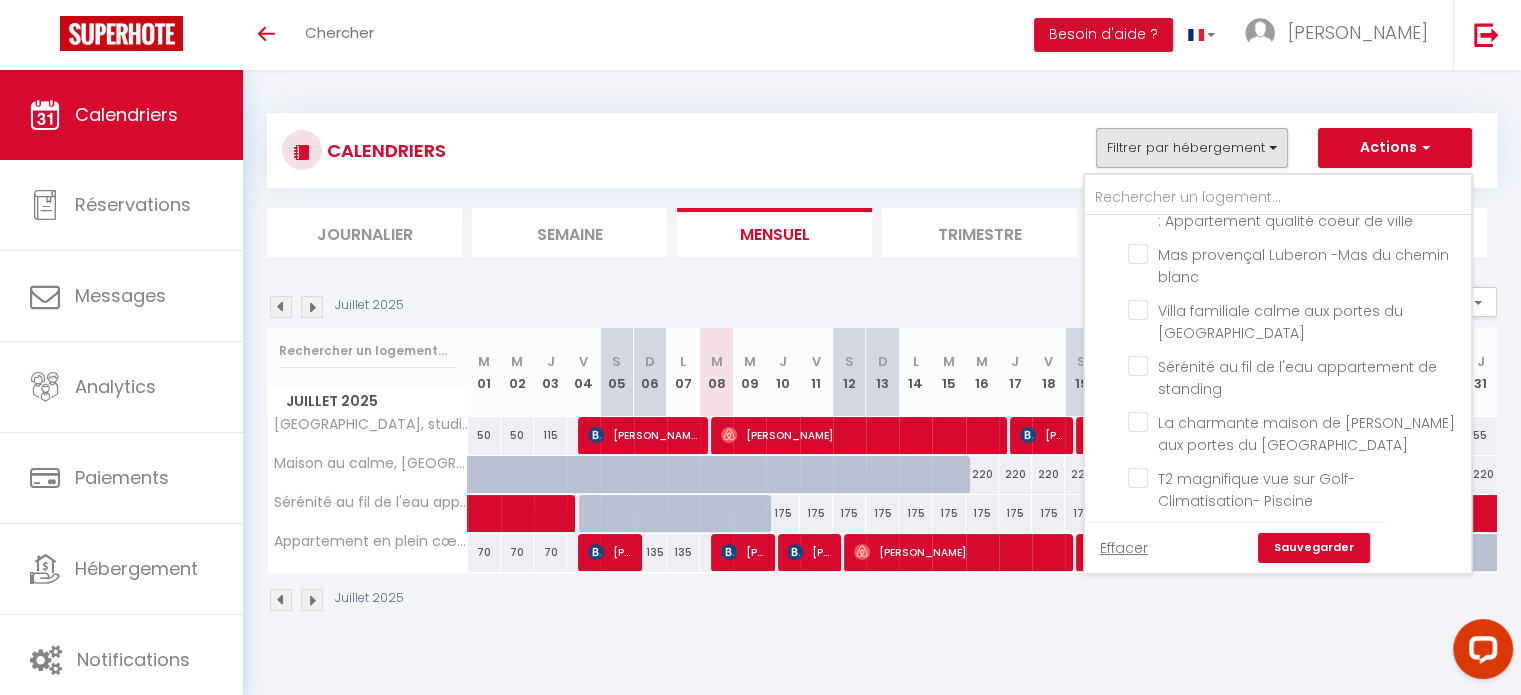 scroll, scrollTop: 2121, scrollLeft: 0, axis: vertical 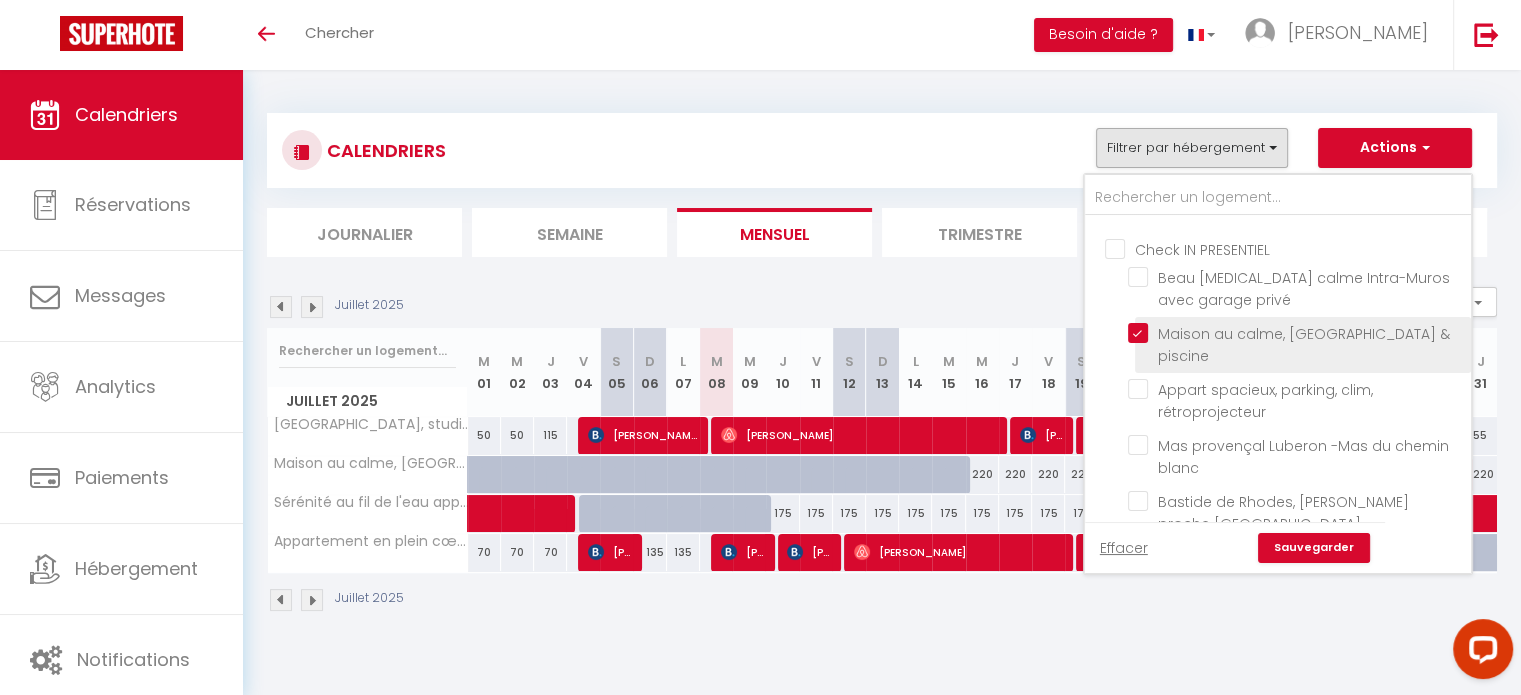 click on "Maison au calme, [GEOGRAPHIC_DATA] & piscine" at bounding box center [1296, -1429] 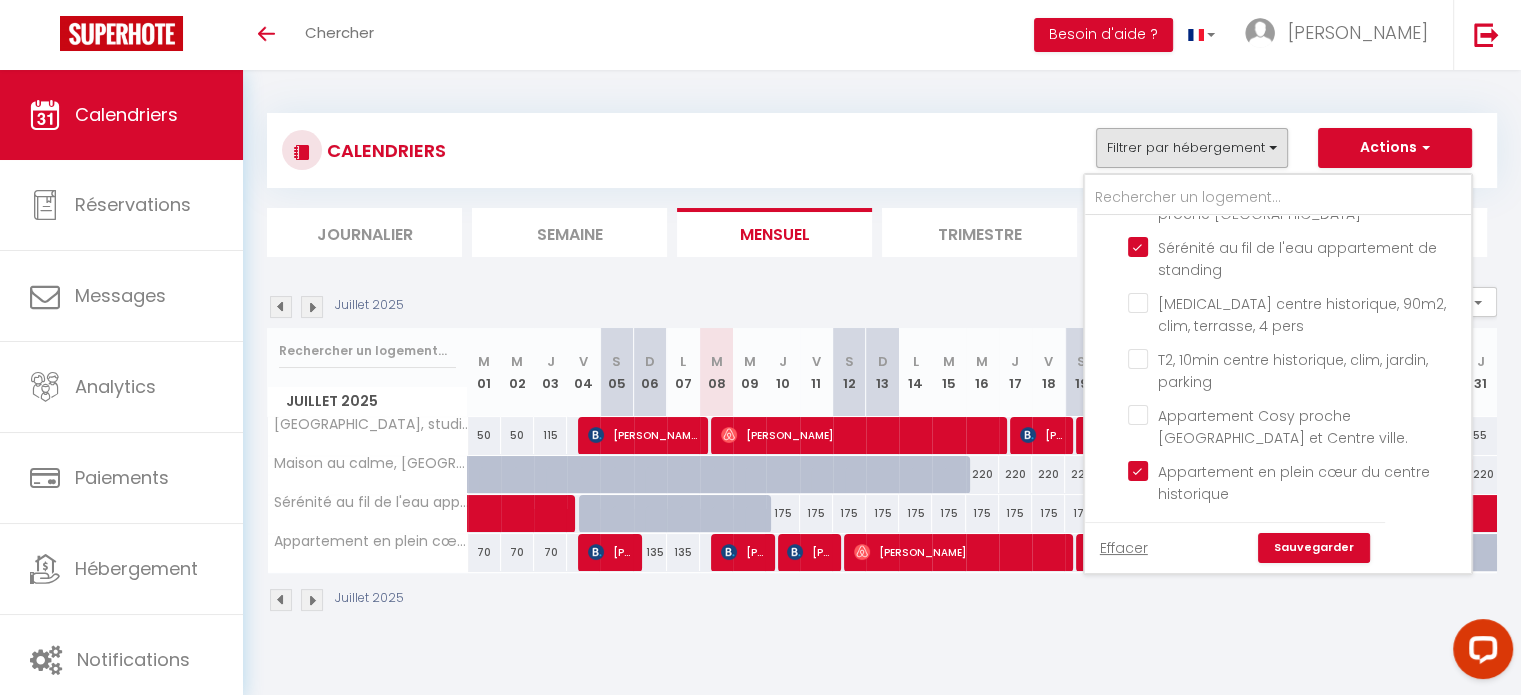 scroll, scrollTop: 2487, scrollLeft: 0, axis: vertical 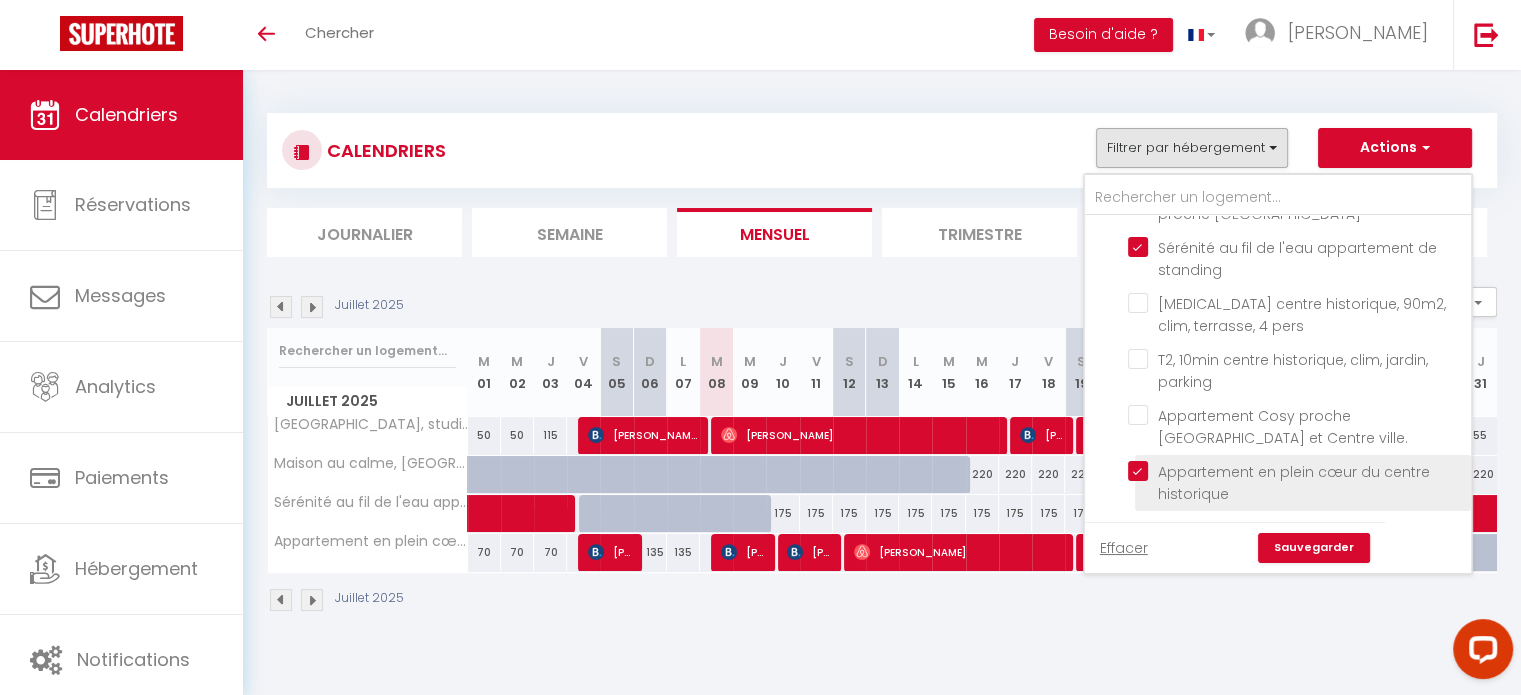click on "Appartement en plein cœur du centre historique" at bounding box center [1296, -694] 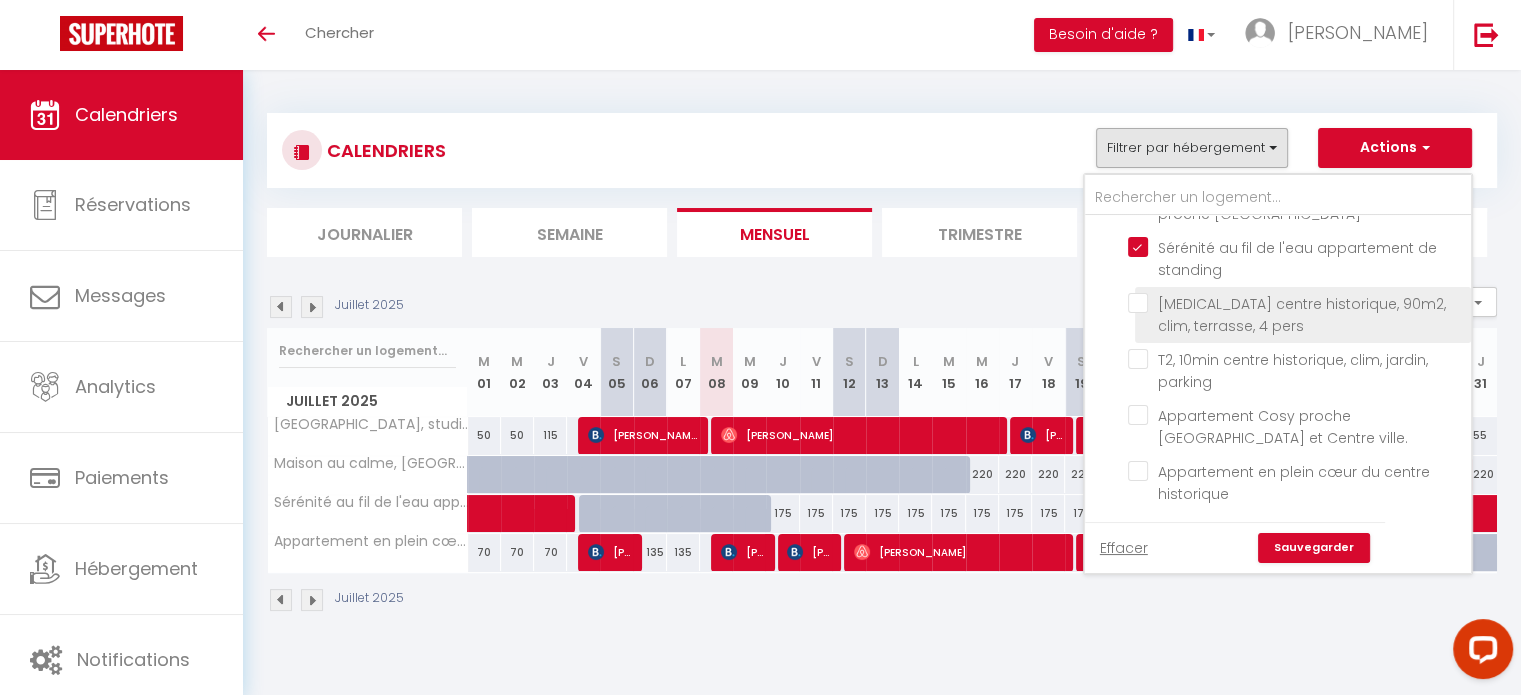 click on "Sérénité au fil de l'eau appartement de standing" at bounding box center [1296, -244] 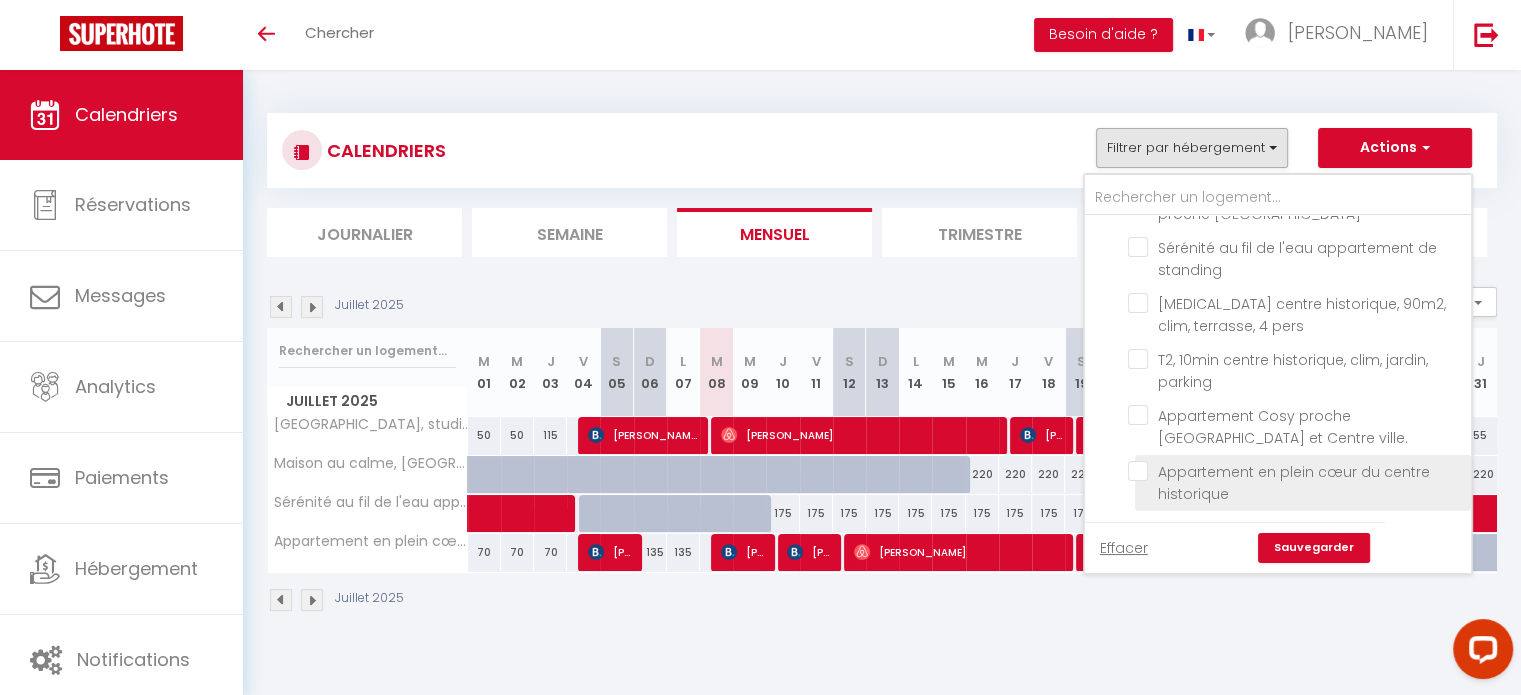 click on "Appartement en plein cœur du centre historique" at bounding box center [1296, -694] 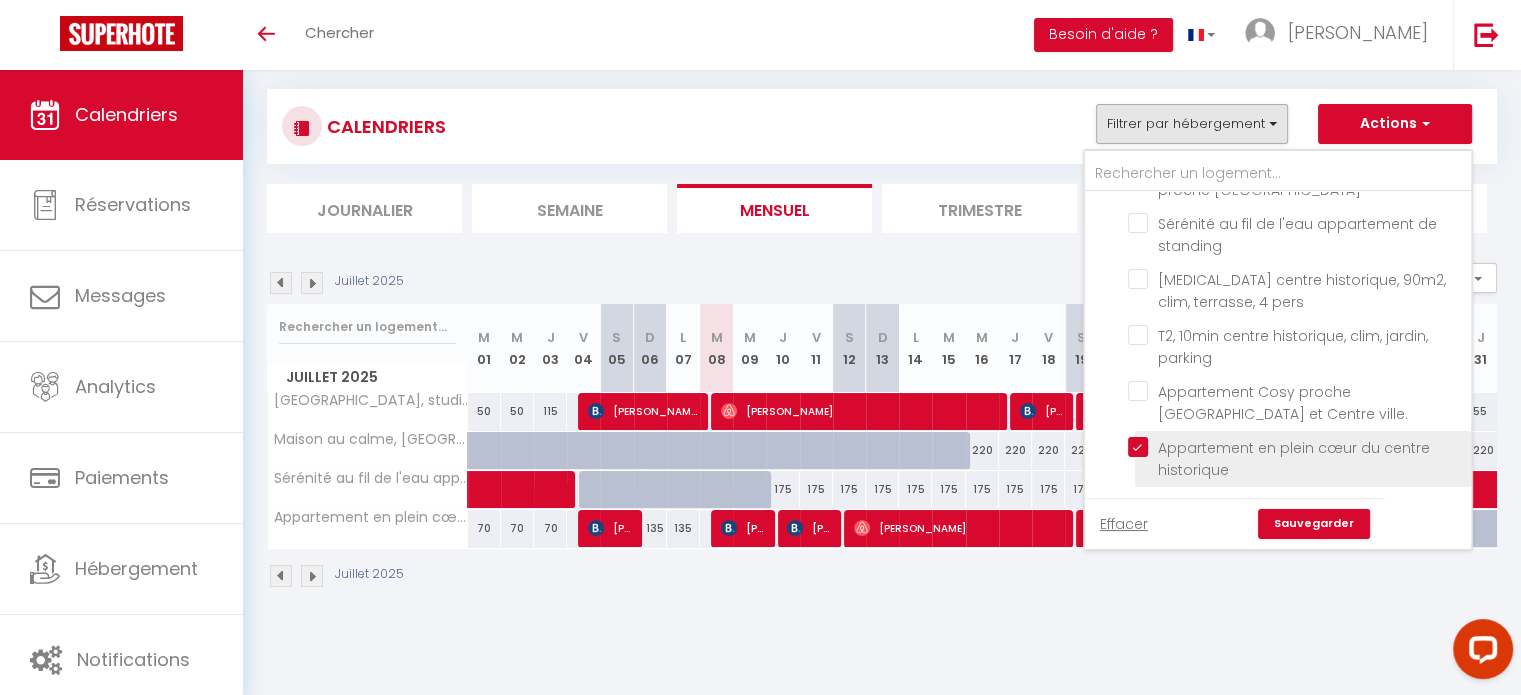 scroll, scrollTop: 0, scrollLeft: 0, axis: both 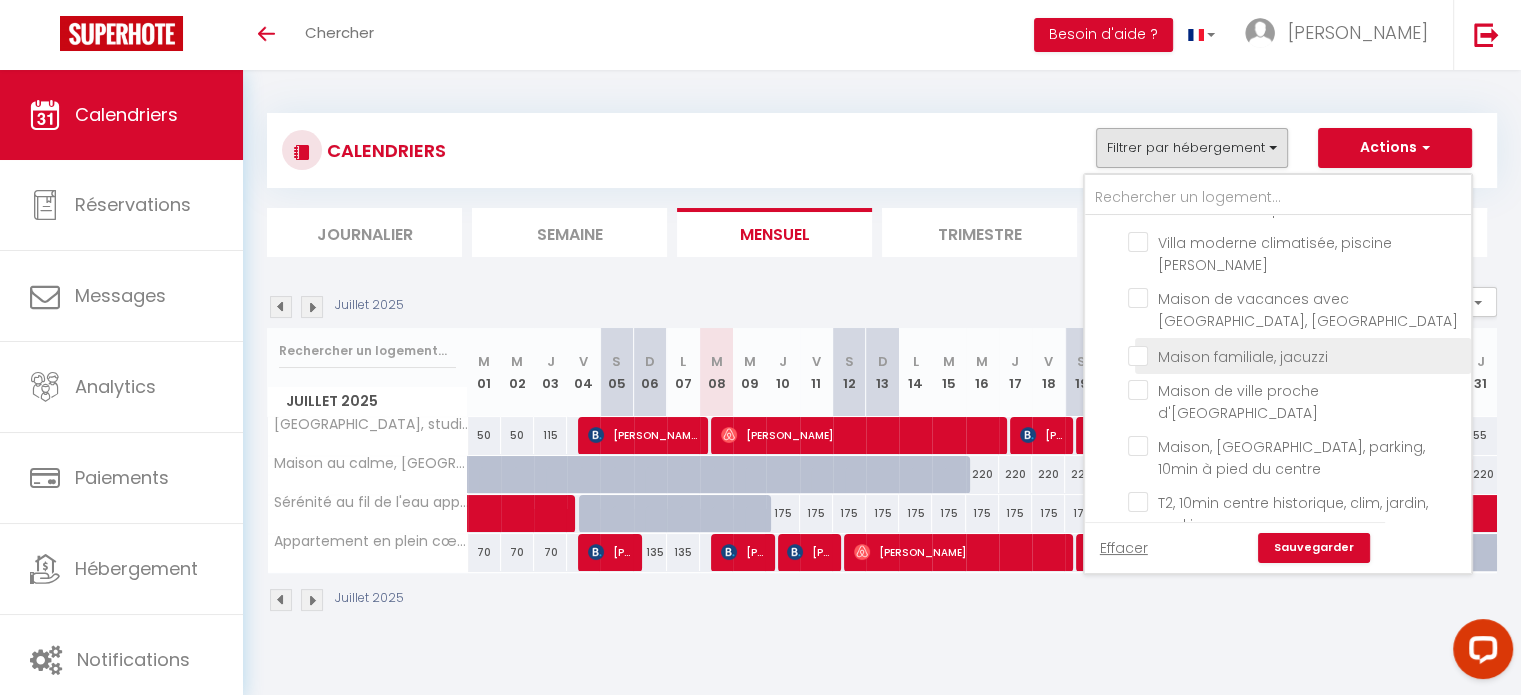 click on "Maison familiale, jacuzzi" at bounding box center [1296, 354] 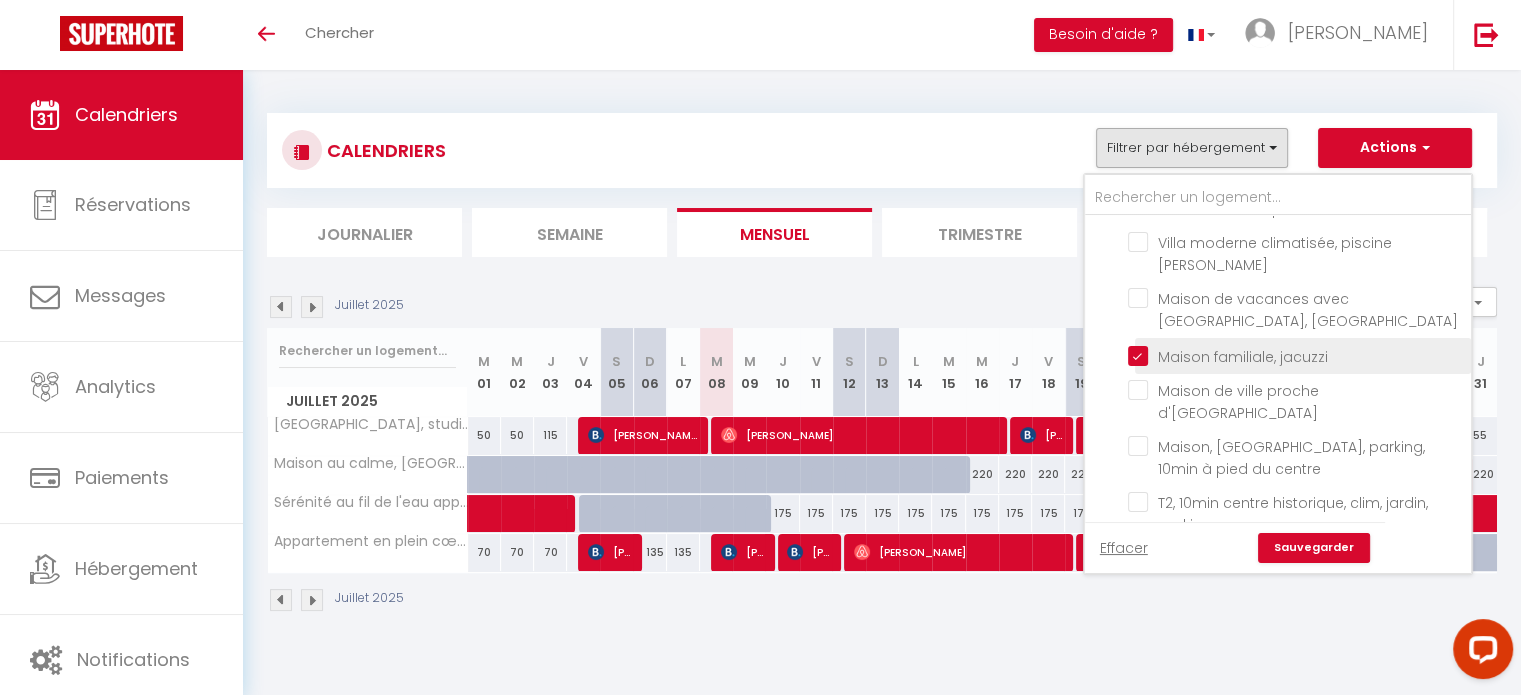 checkbox on "false" 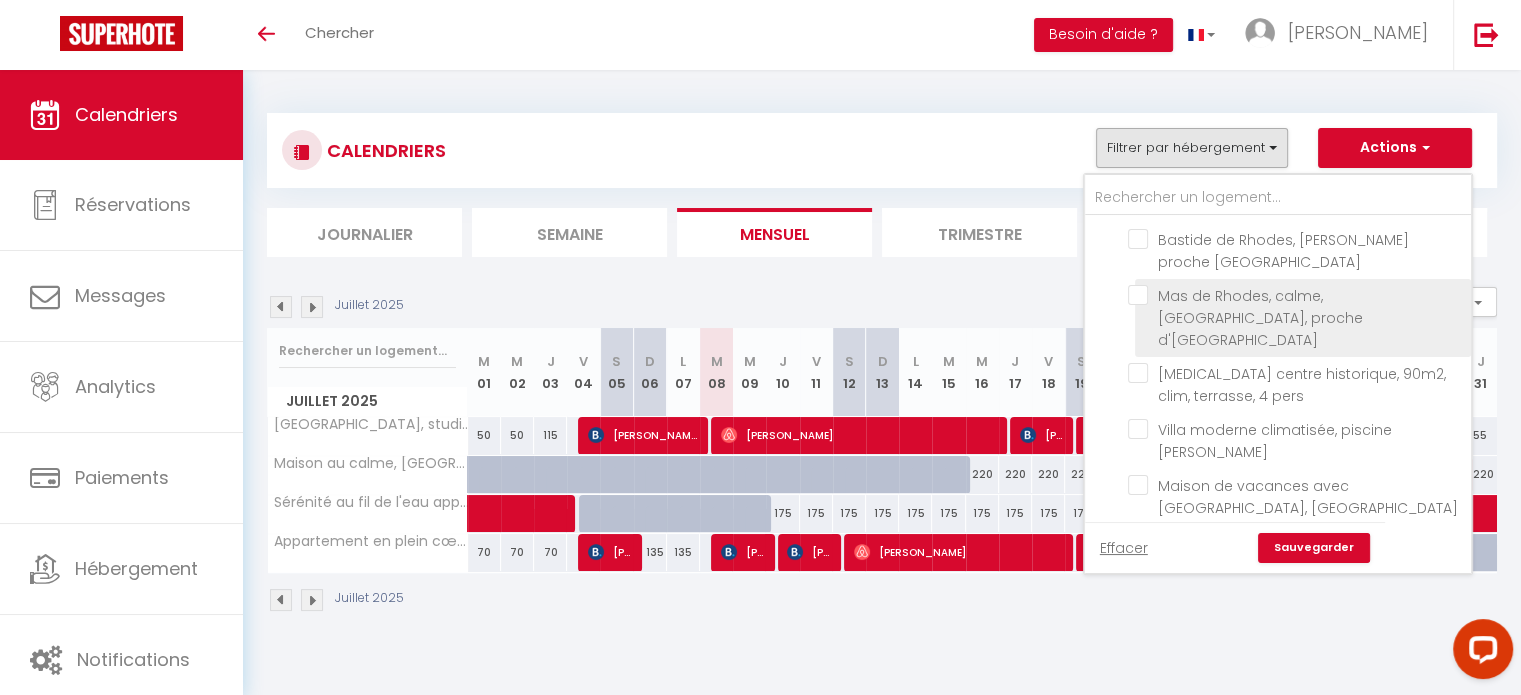 scroll, scrollTop: 700, scrollLeft: 0, axis: vertical 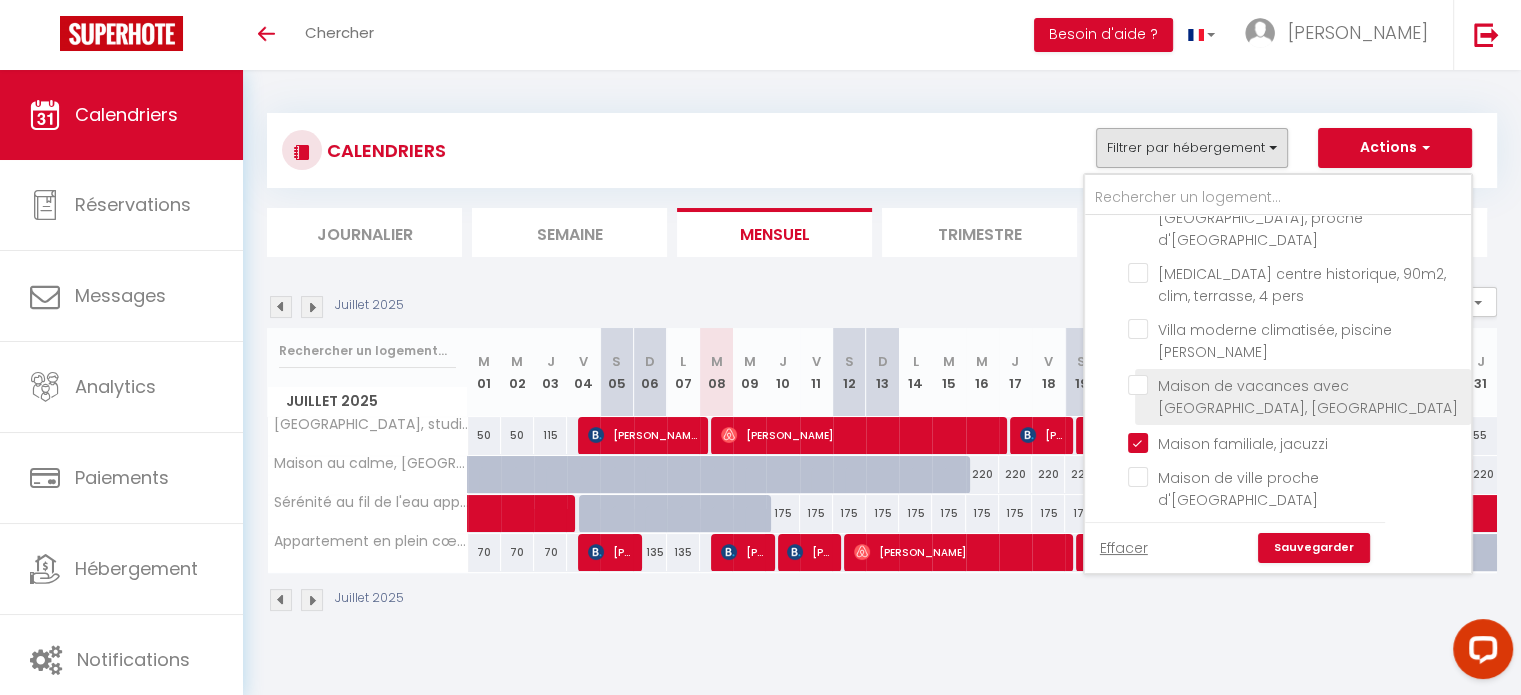 click on "Maison de vacances avec [GEOGRAPHIC_DATA], [GEOGRAPHIC_DATA]" at bounding box center (1296, 385) 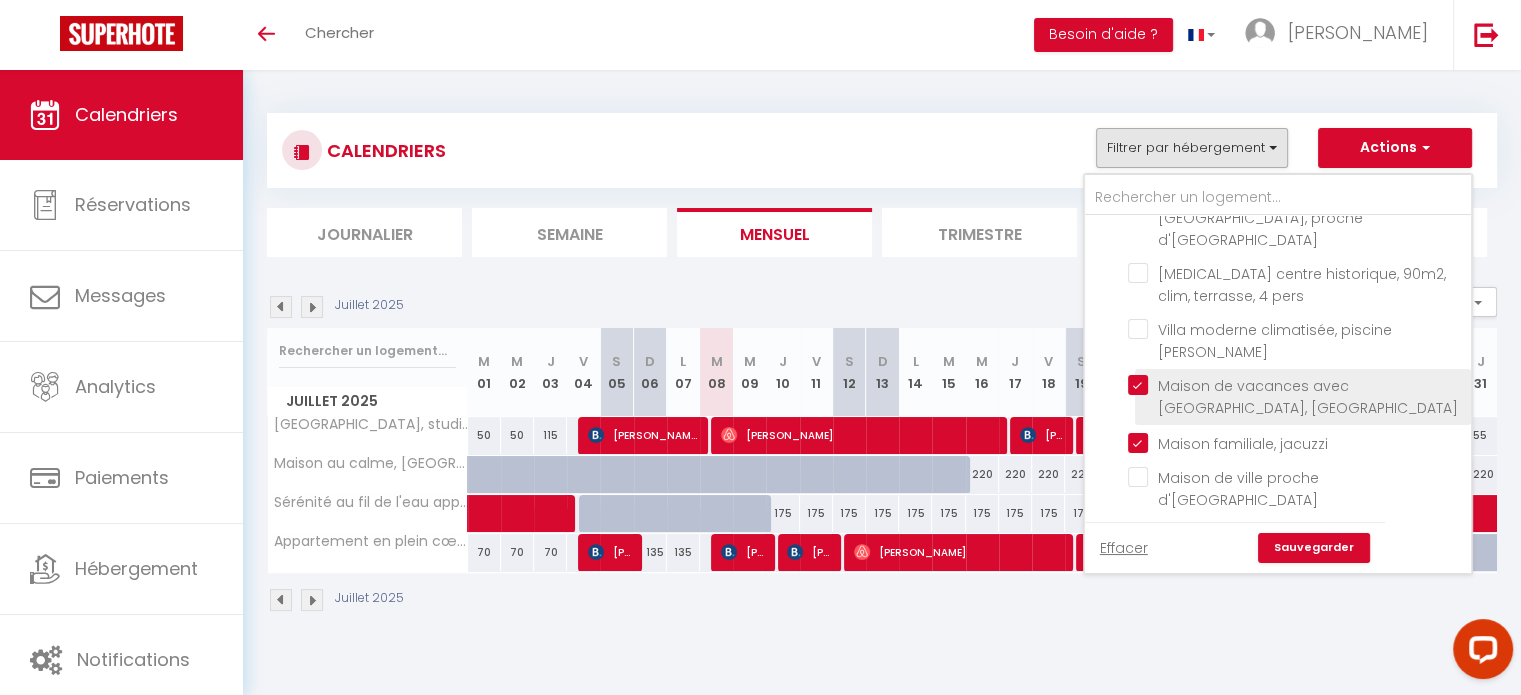 checkbox on "false" 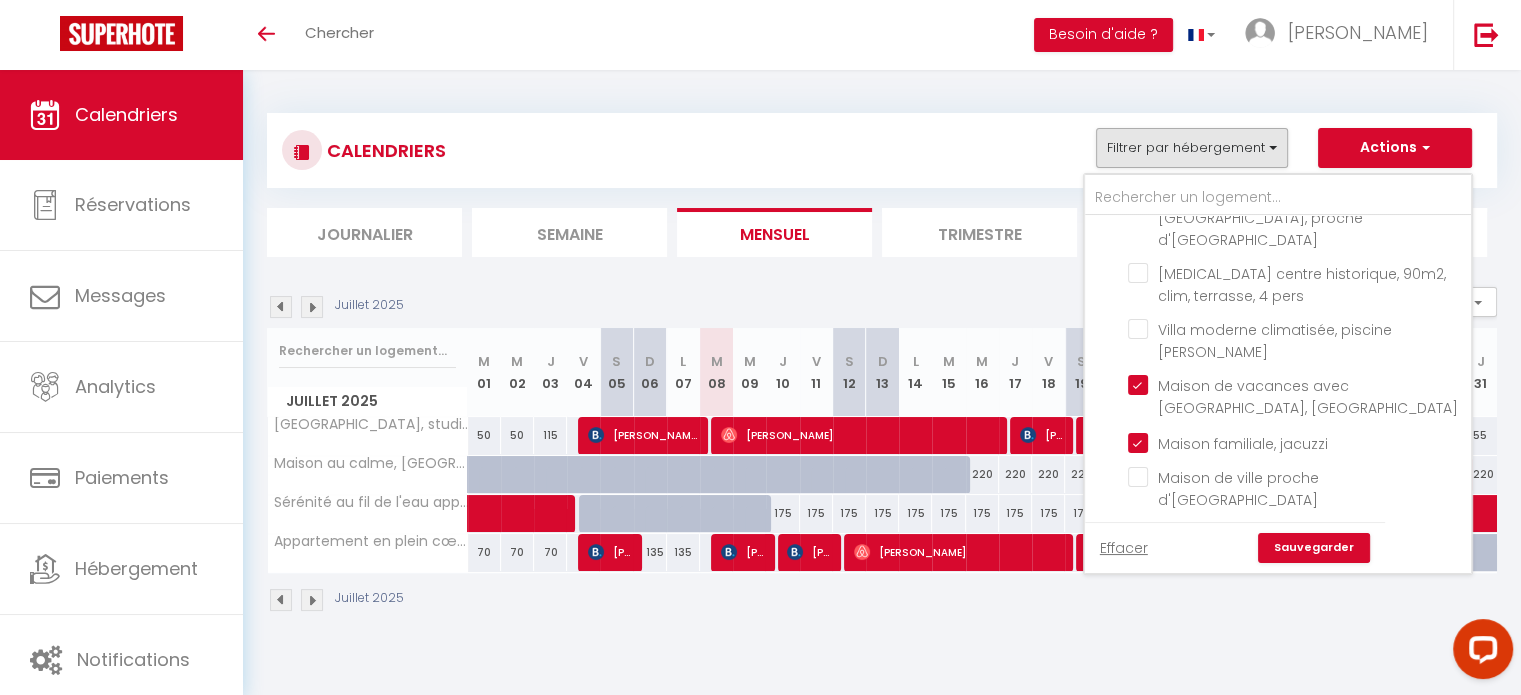 click on "Sauvegarder" at bounding box center (1314, 548) 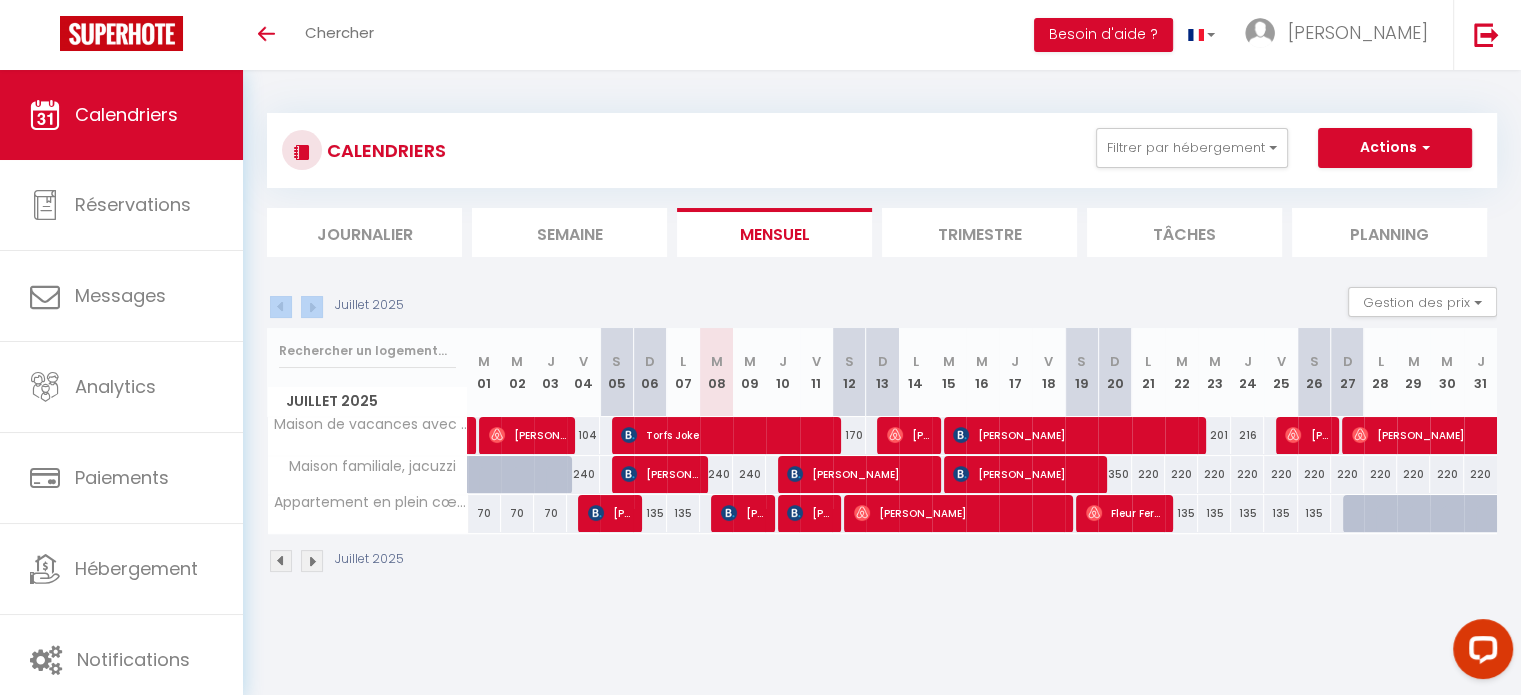click on "Juillet 2025" at bounding box center (338, 307) 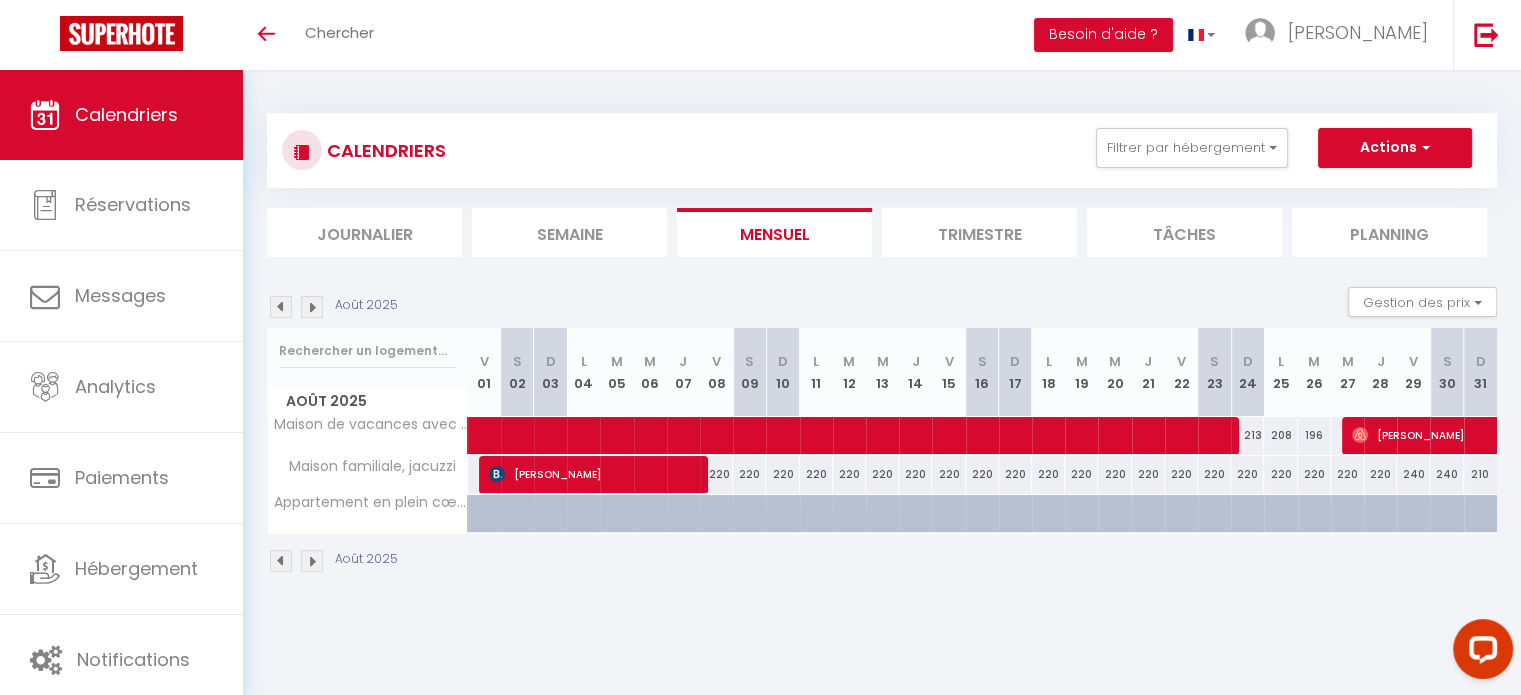 click at bounding box center [281, 307] 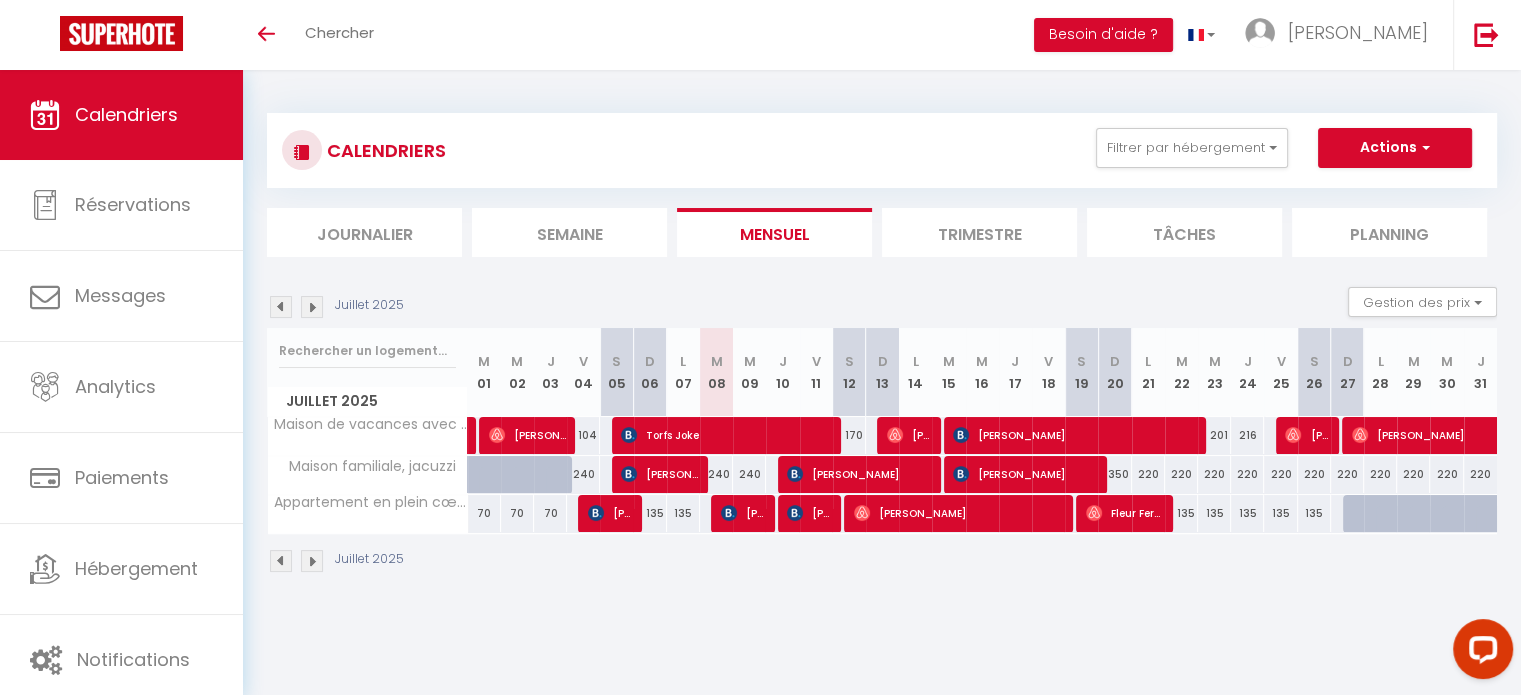 click on "[DATE]
Gestion des prix
Nb Nuits minimum   Règles   Disponibilité" at bounding box center (882, 307) 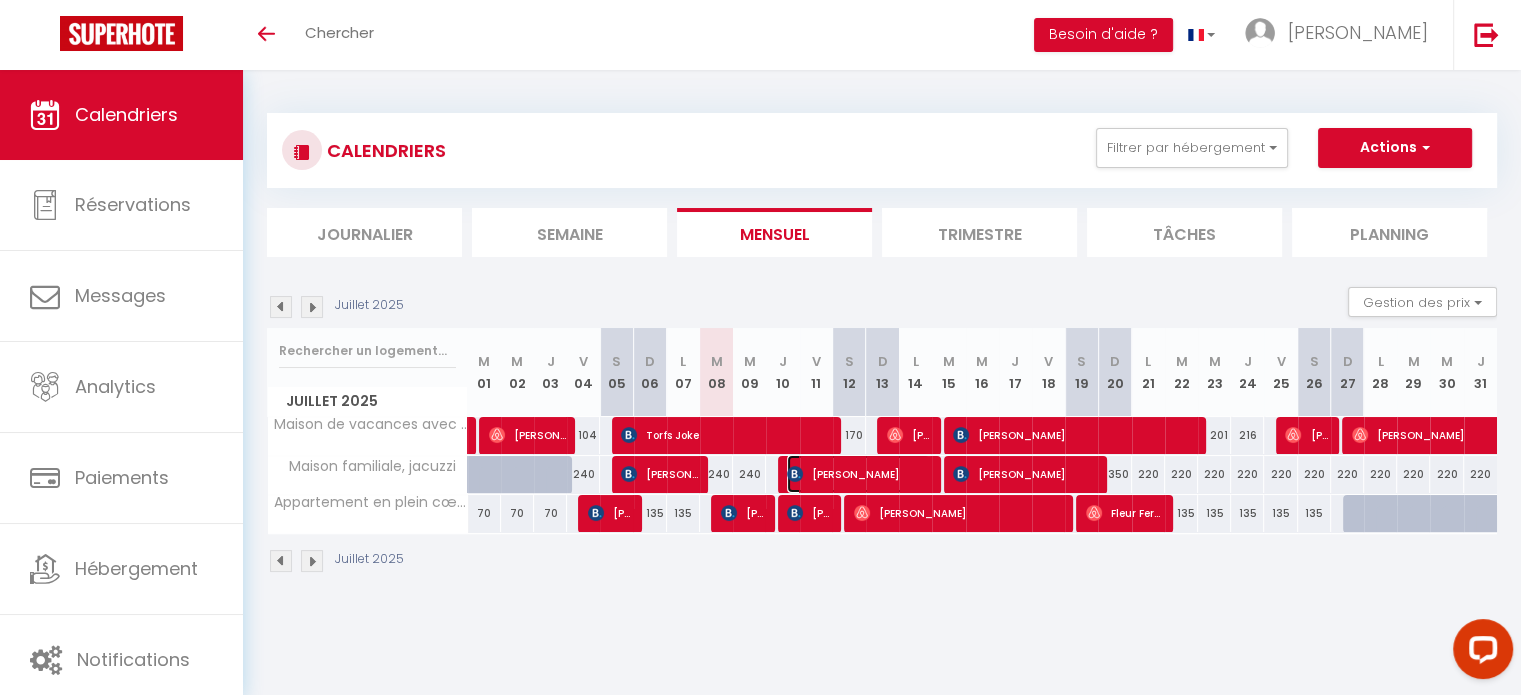 click on "Ilja Bocarnikovs" at bounding box center (858, 474) 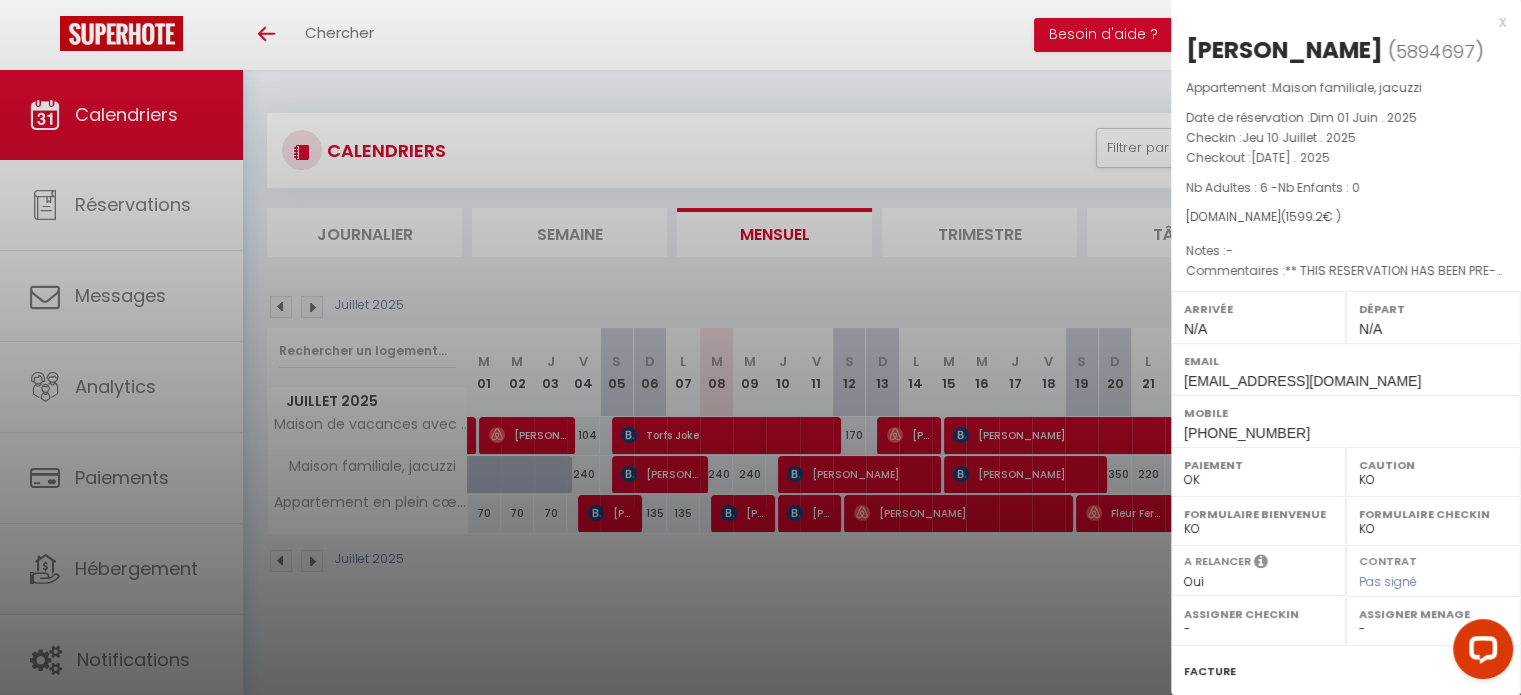 click on "x" at bounding box center (1338, 22) 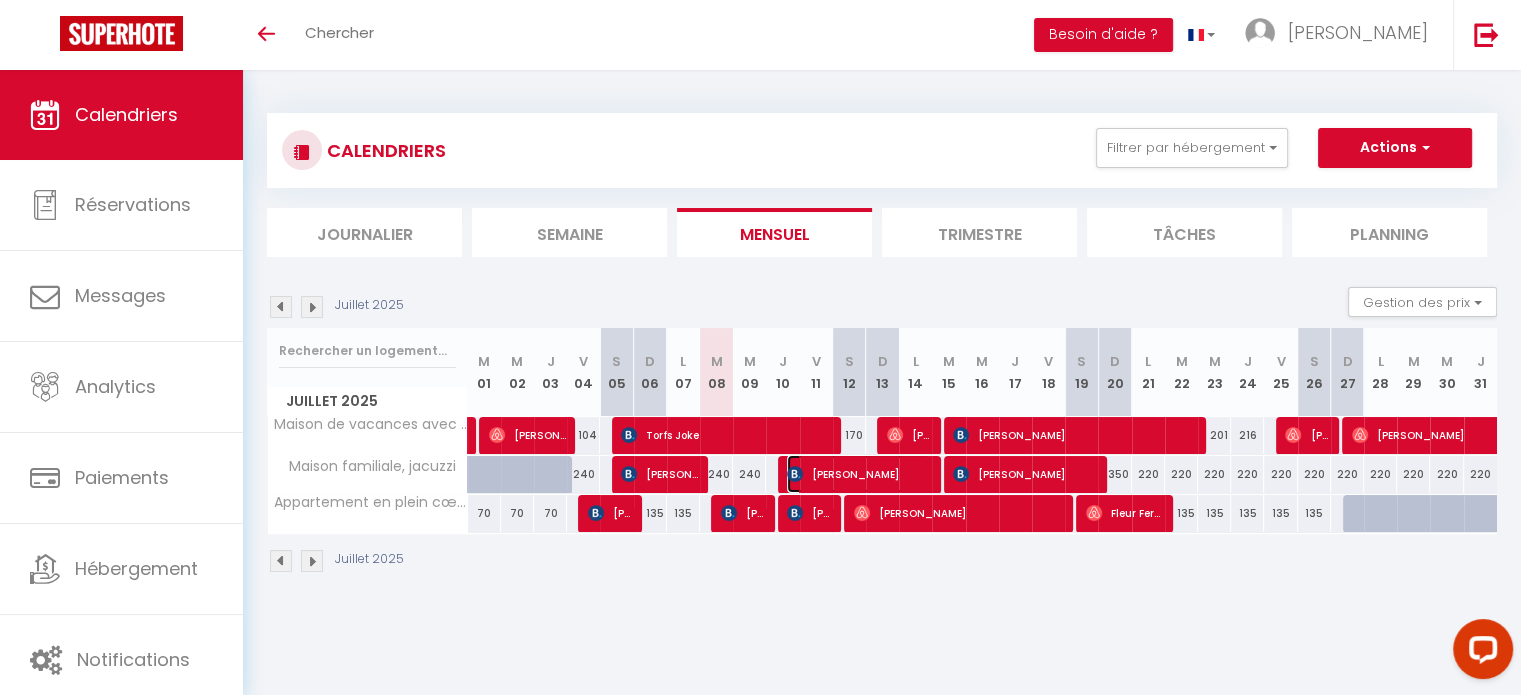 click on "Ilja Bocarnikovs" at bounding box center [858, 474] 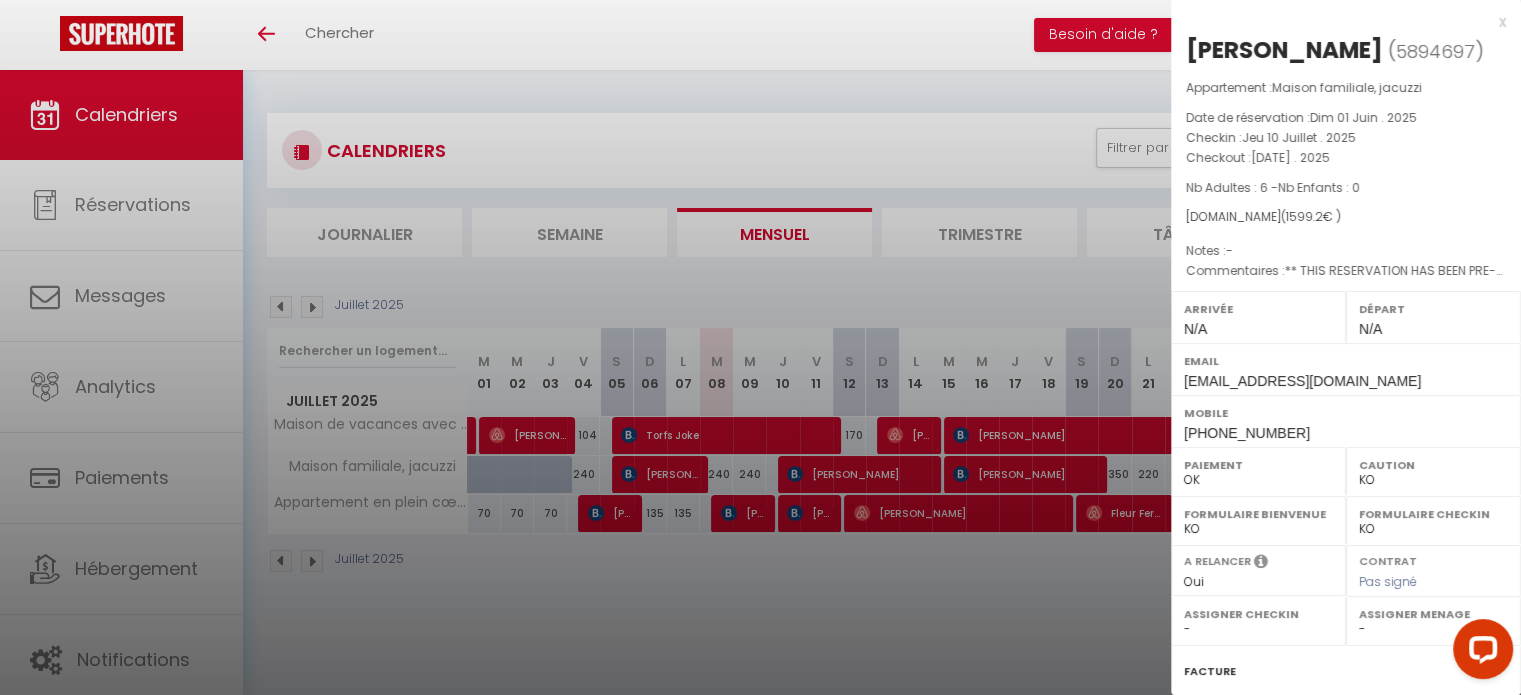 click on "x" at bounding box center [1338, 22] 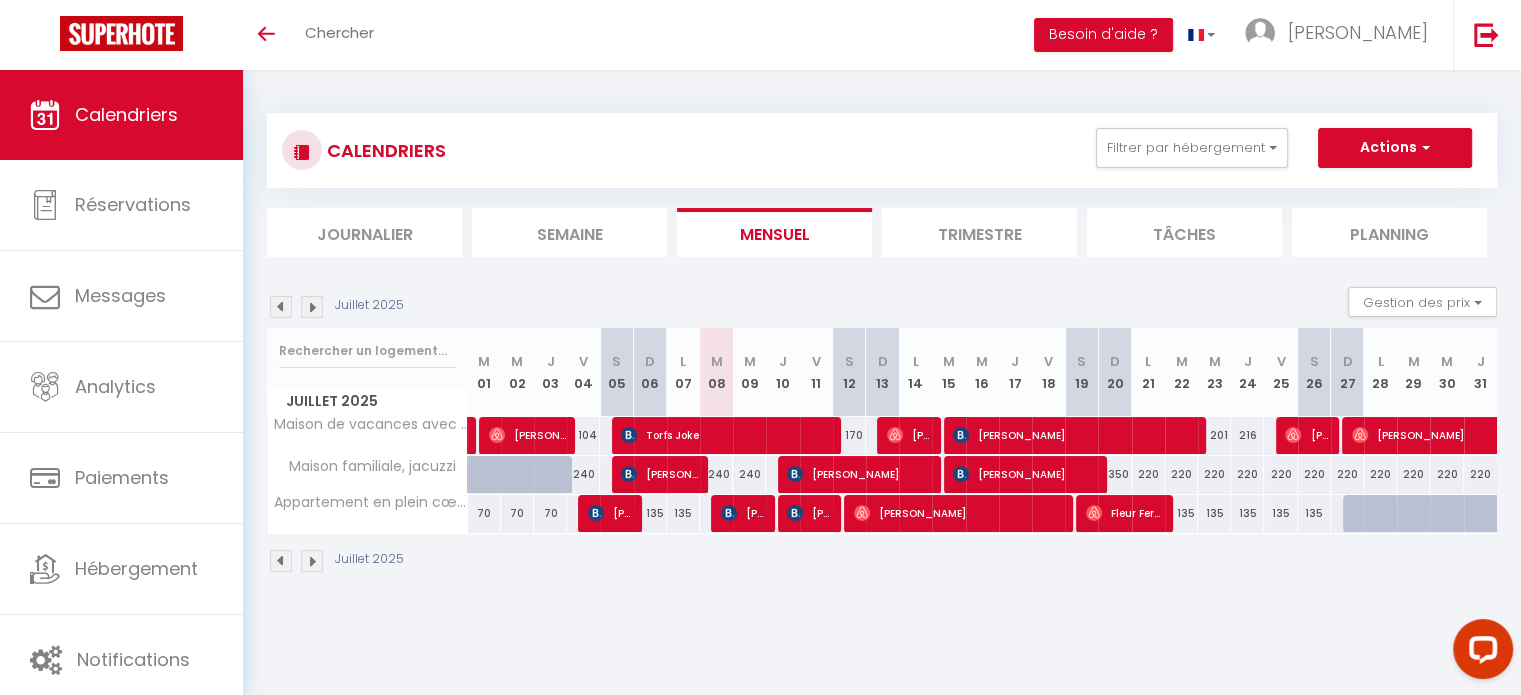 click on "Juillet 2025" at bounding box center (338, 307) 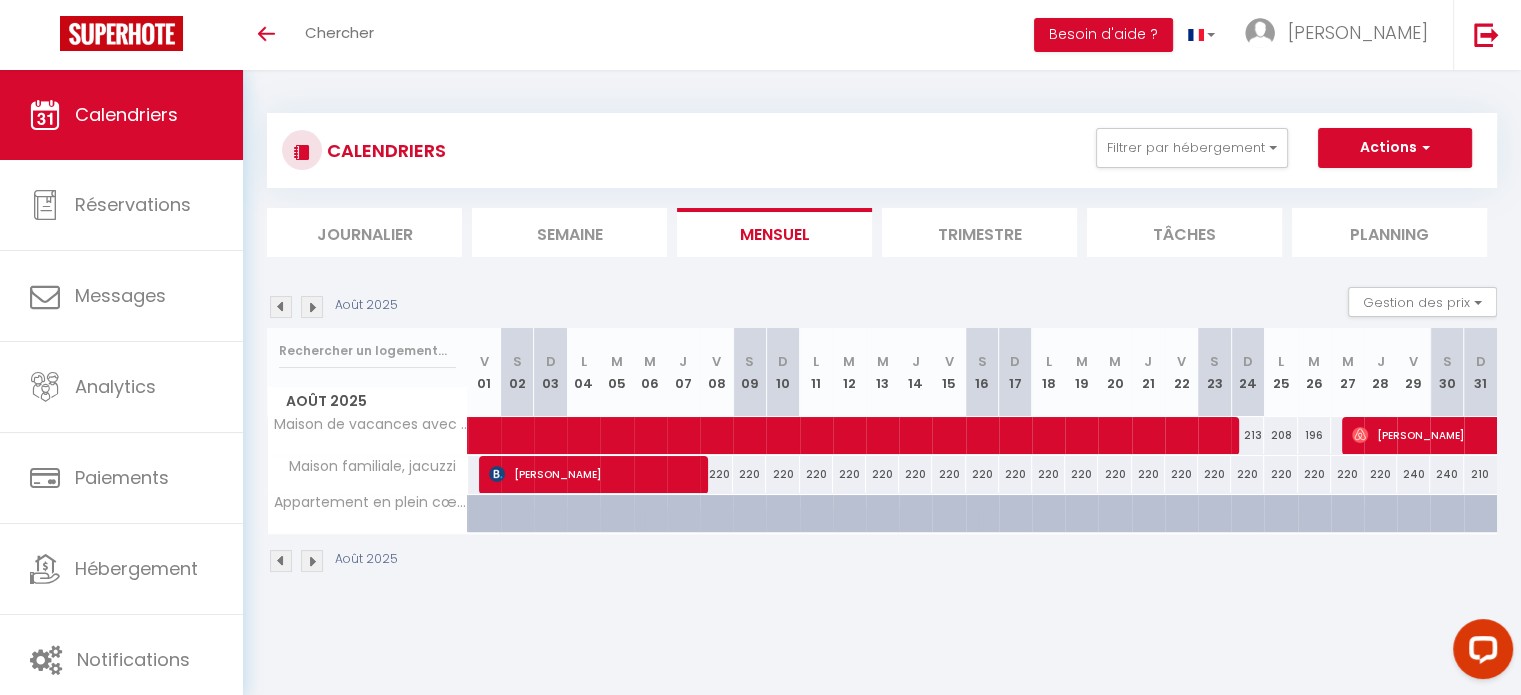 click at bounding box center [281, 307] 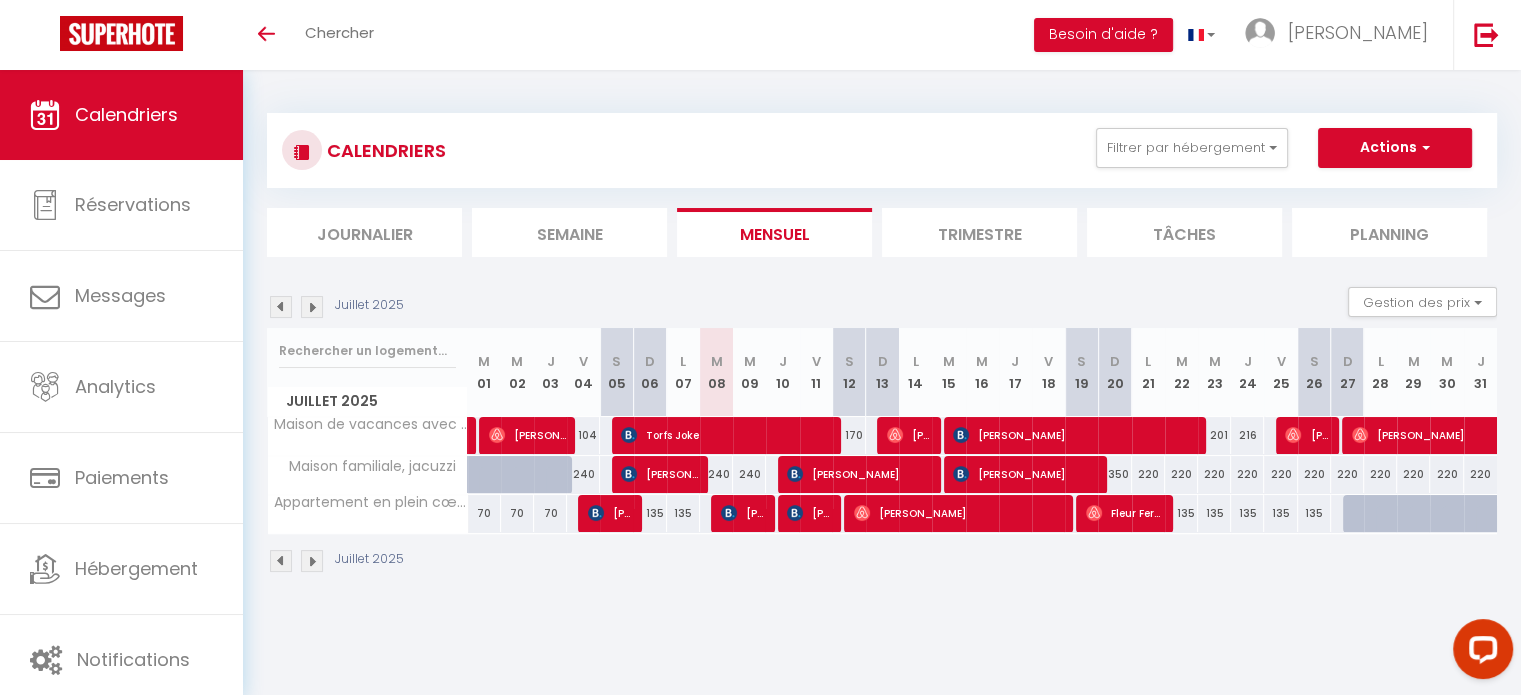 drag, startPoint x: 308, startPoint y: 311, endPoint x: 316, endPoint y: 304, distance: 10.630146 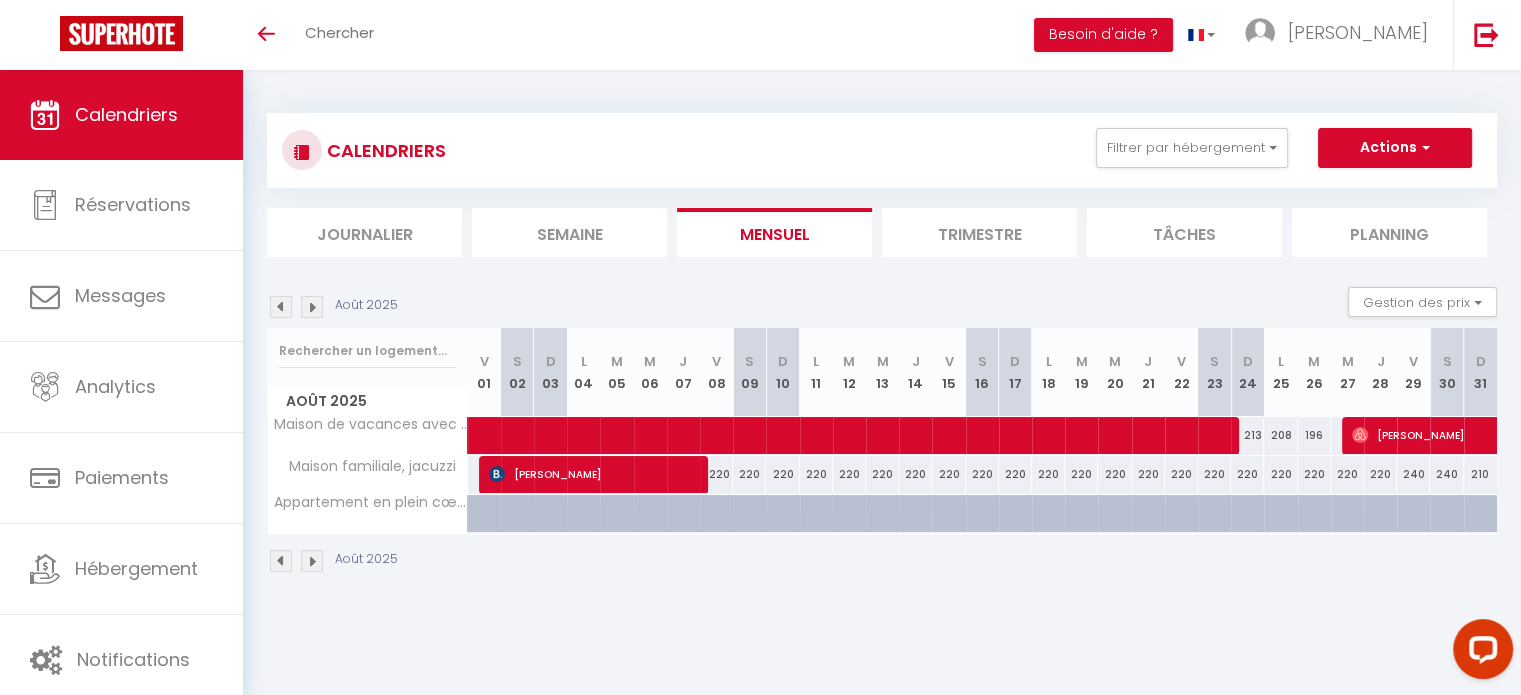 click at bounding box center [281, 307] 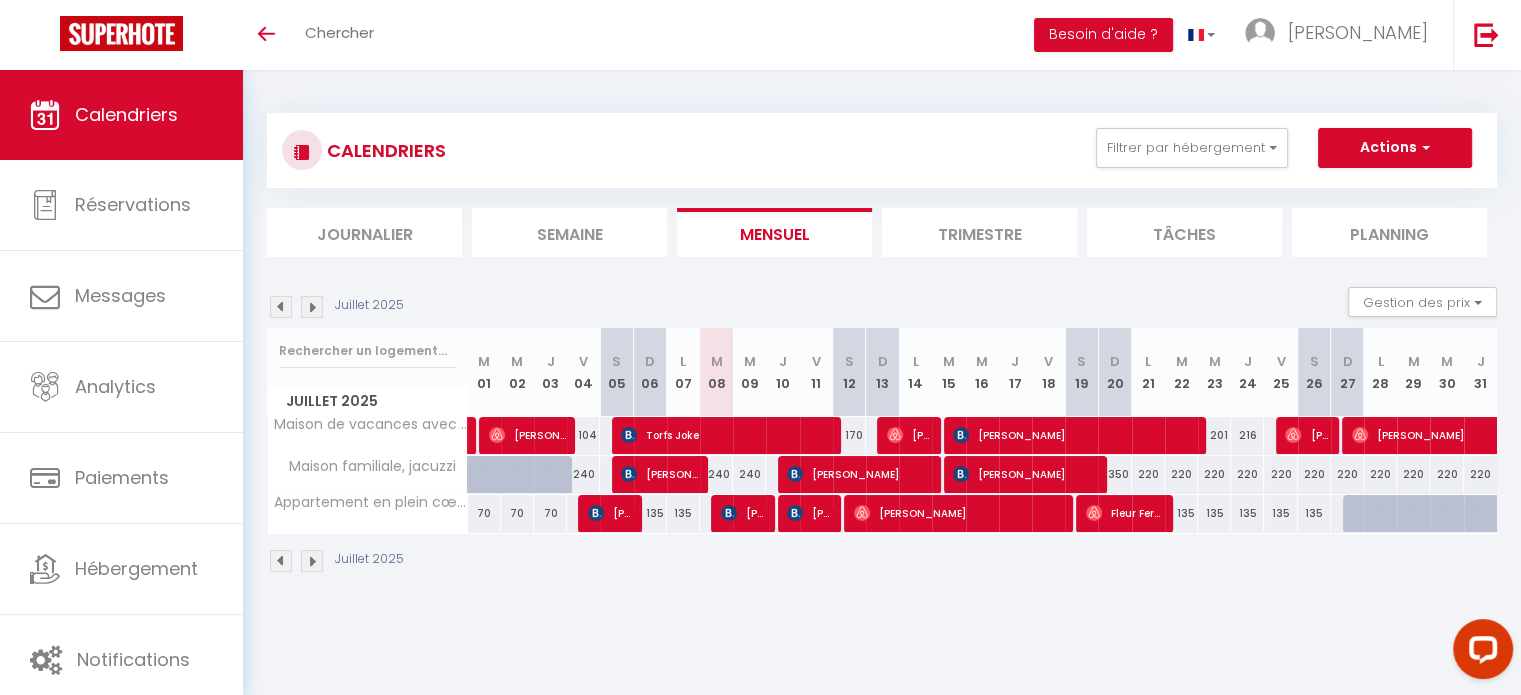 drag, startPoint x: 535, startPoint y: 37, endPoint x: 344, endPoint y: 102, distance: 201.75728 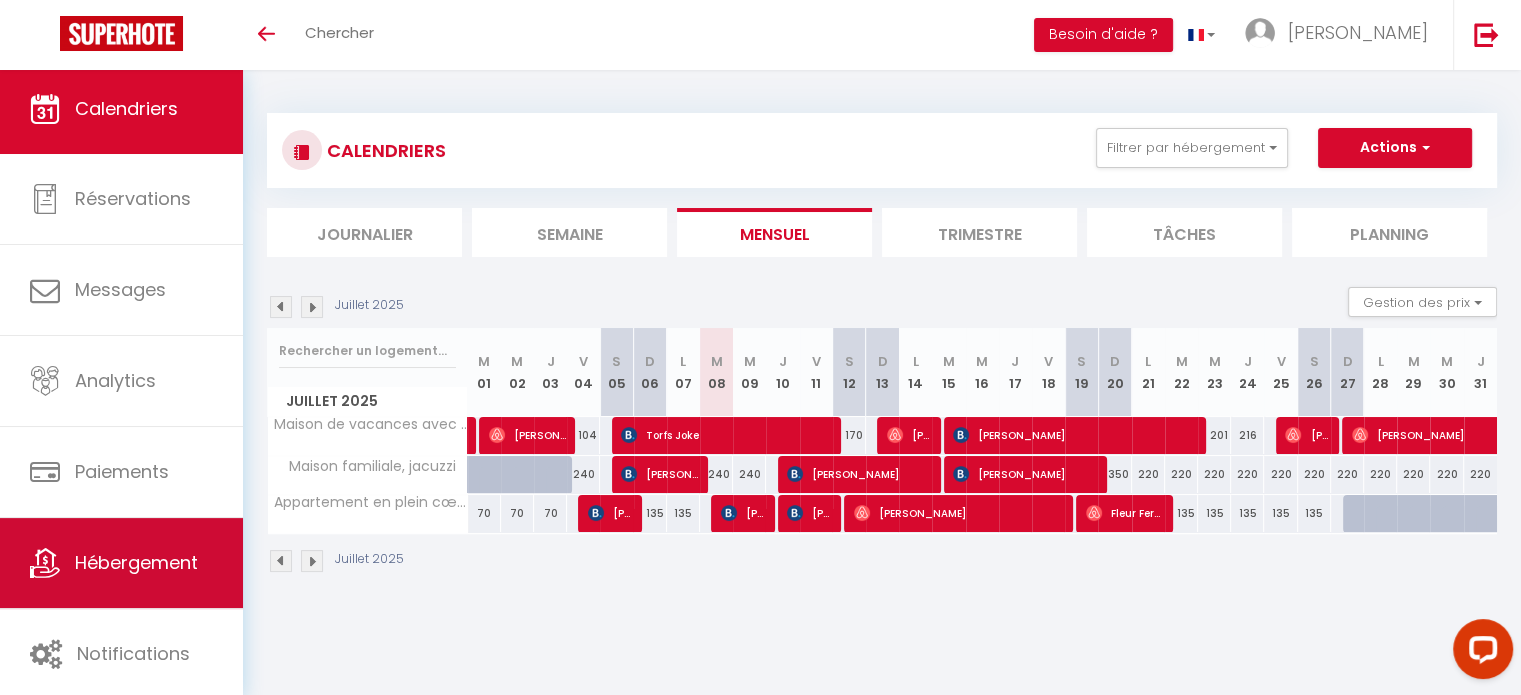scroll, scrollTop: 6, scrollLeft: 0, axis: vertical 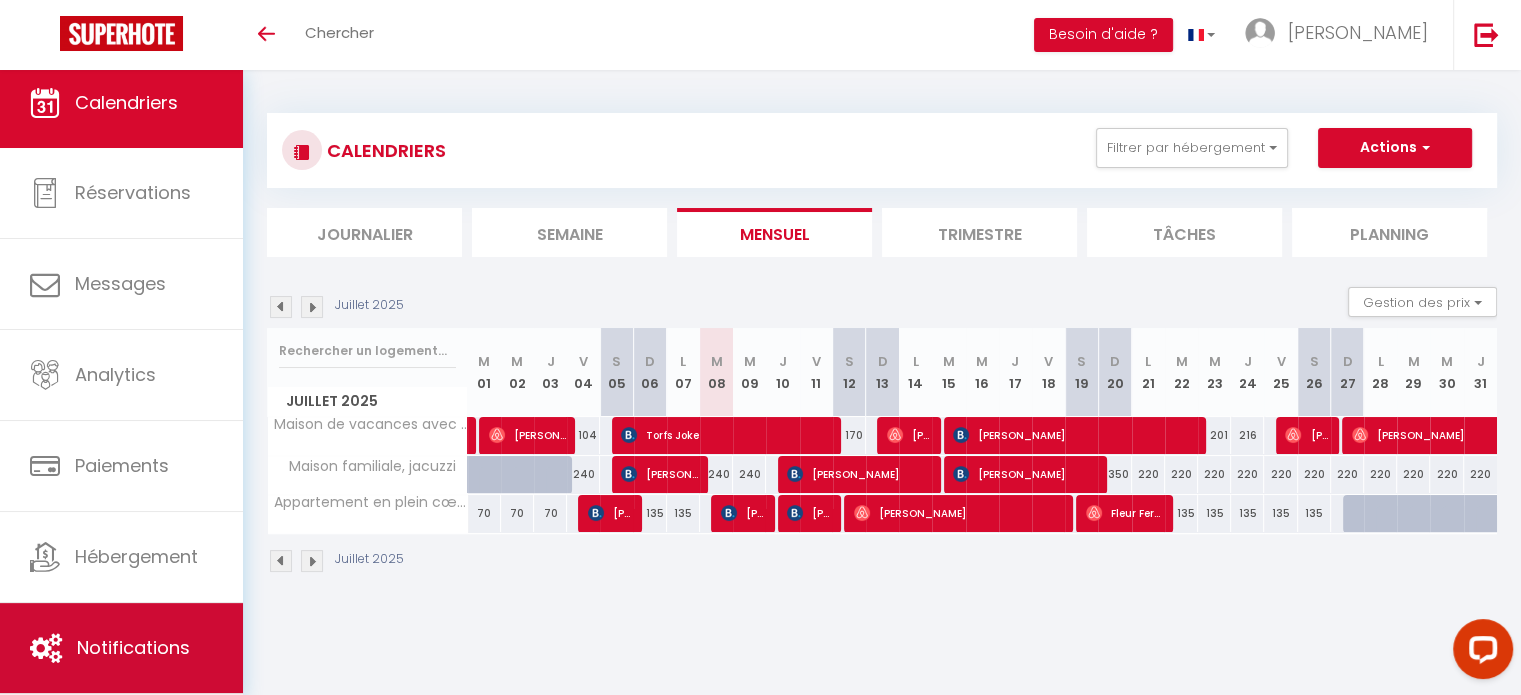 click on "Notifications" at bounding box center [121, 648] 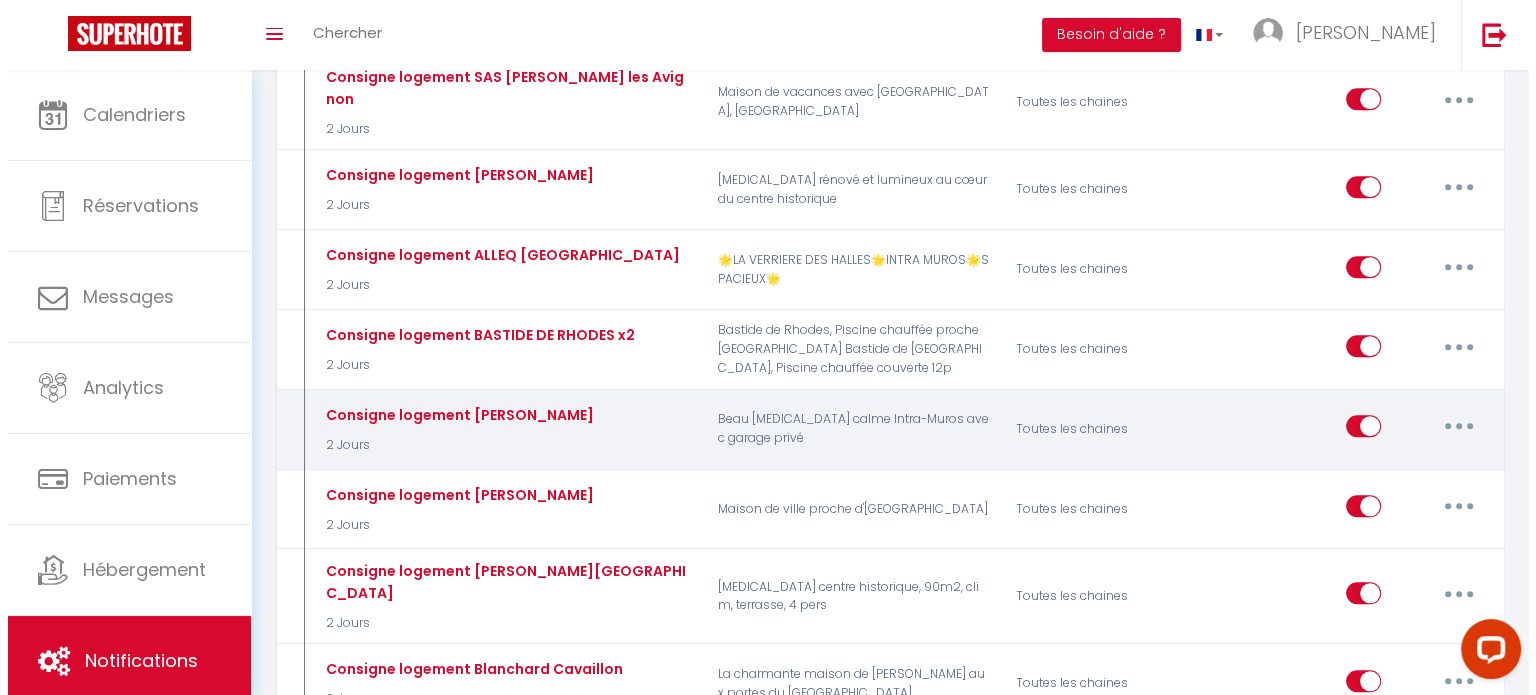 scroll, scrollTop: 1900, scrollLeft: 0, axis: vertical 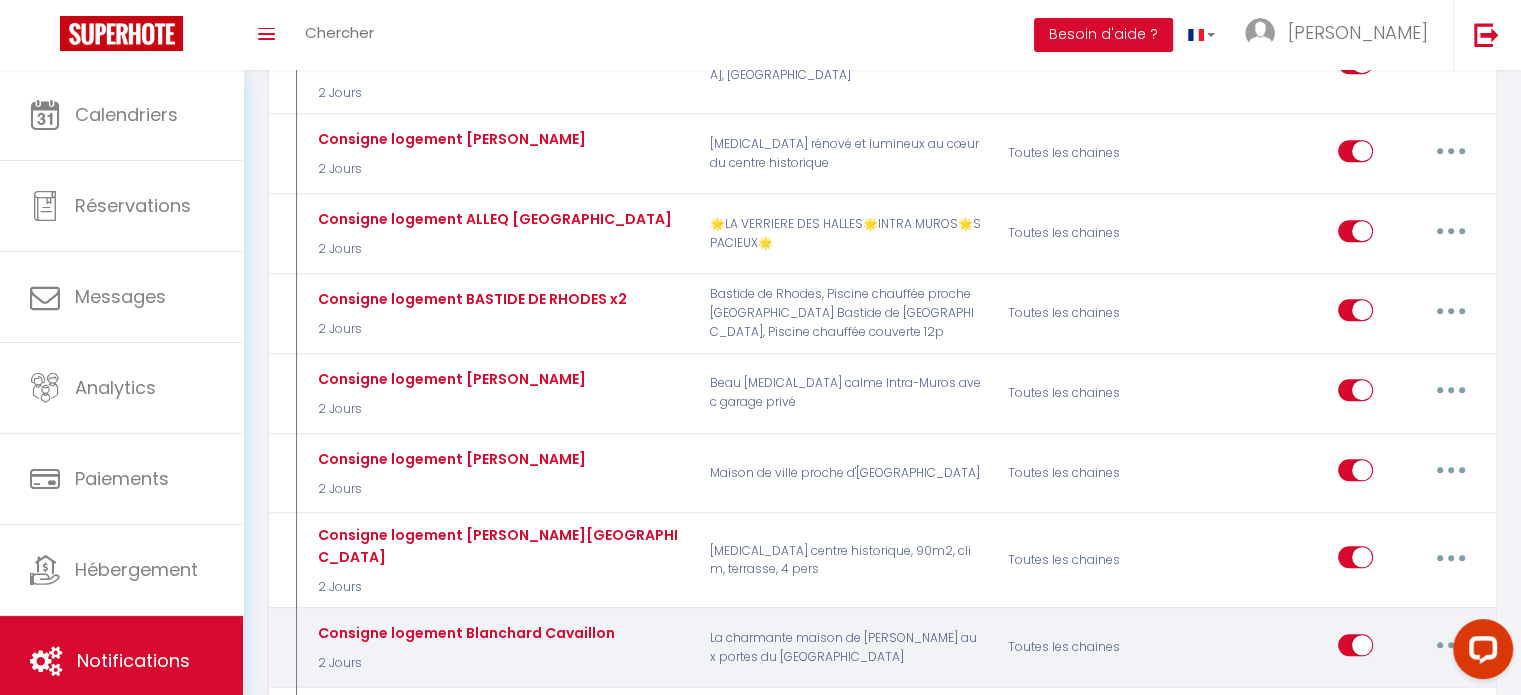 click at bounding box center [1451, 645] 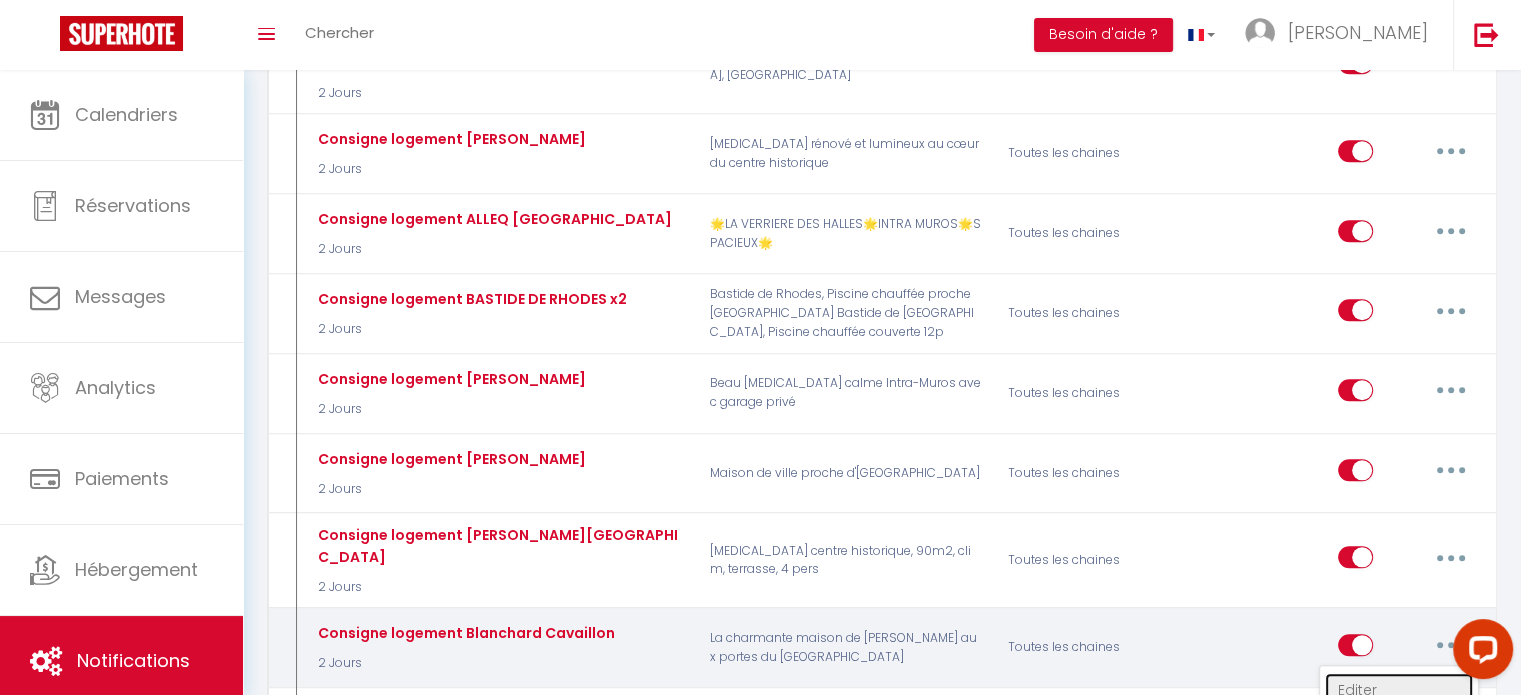 click on "Editer" at bounding box center (1399, 690) 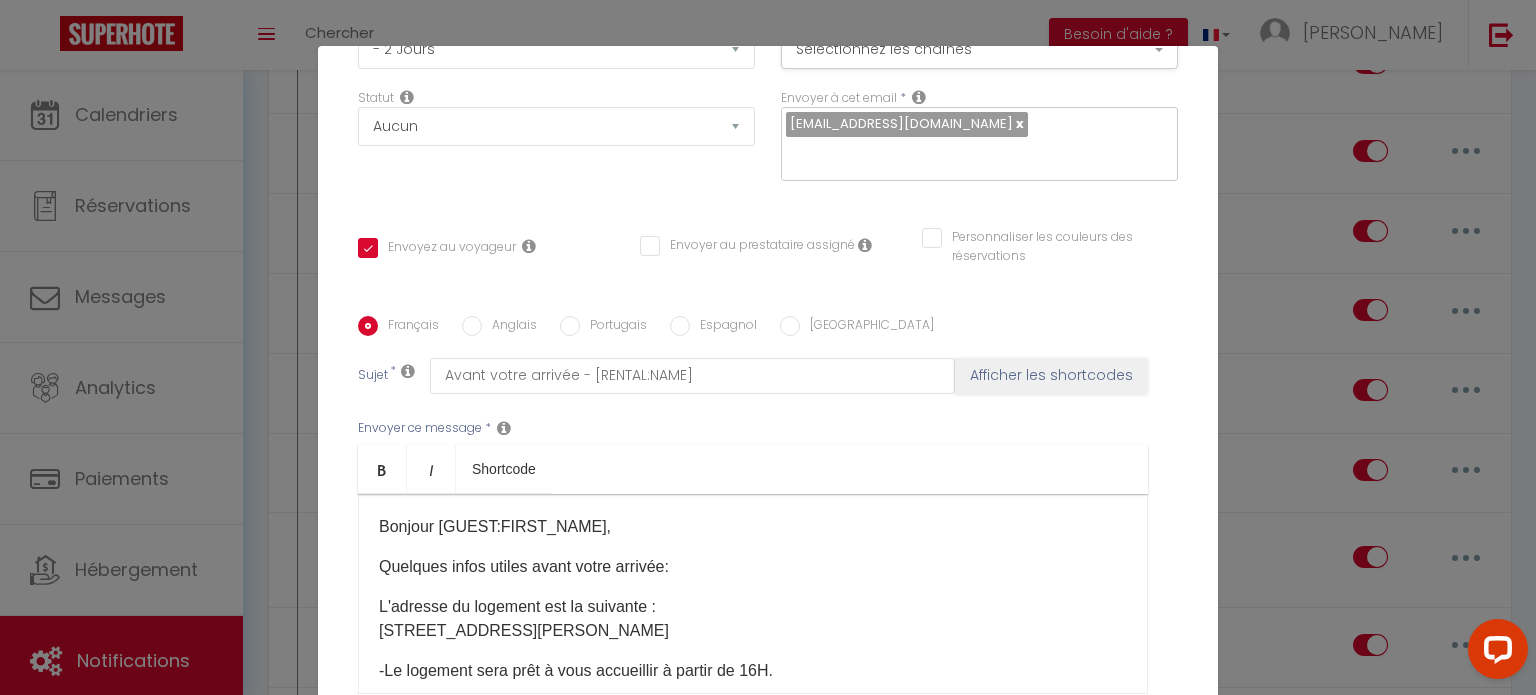 scroll, scrollTop: 368, scrollLeft: 0, axis: vertical 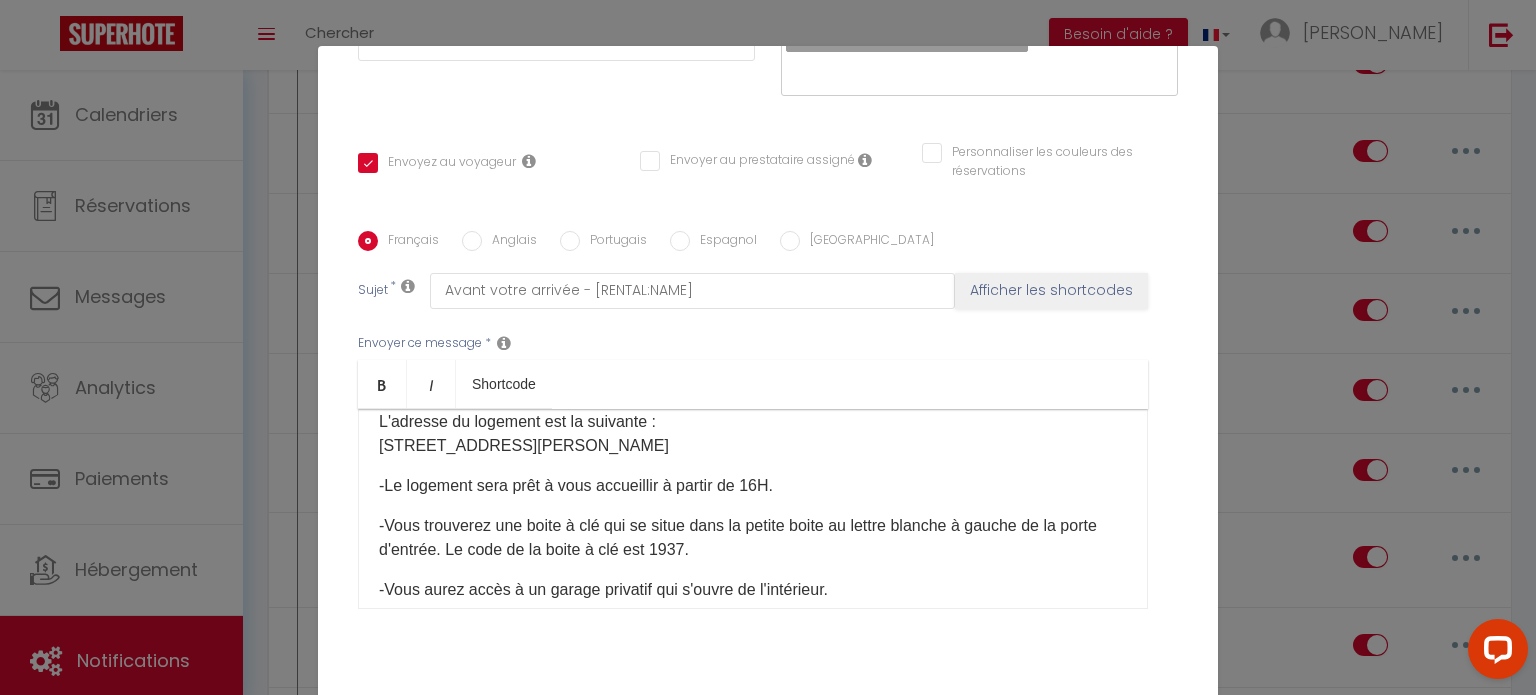 click on "-Vous trouverez une boite à clé qui se situe dans la petite boite au lettre blanche à gauche de la porte d'entrée. Le code de la boite à clé est 1937." at bounding box center [753, 538] 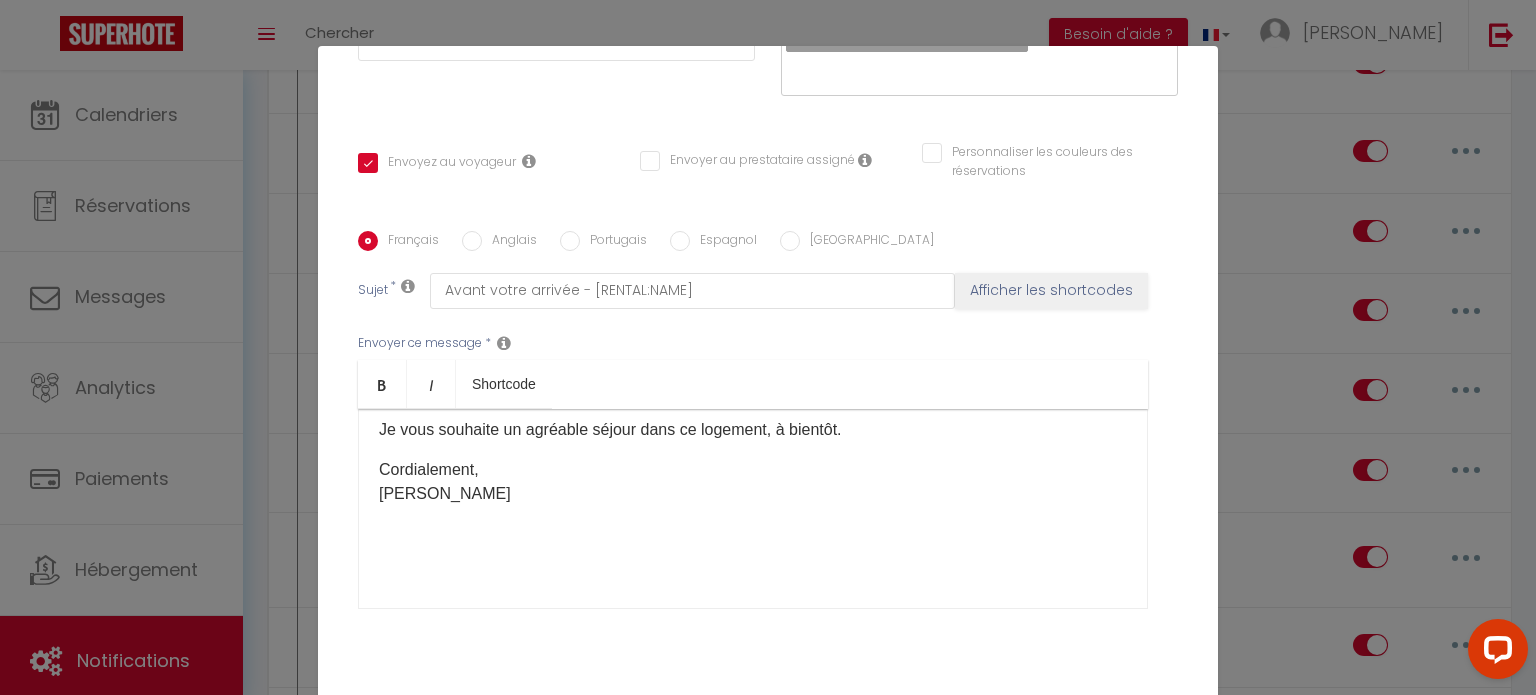scroll, scrollTop: 573, scrollLeft: 0, axis: vertical 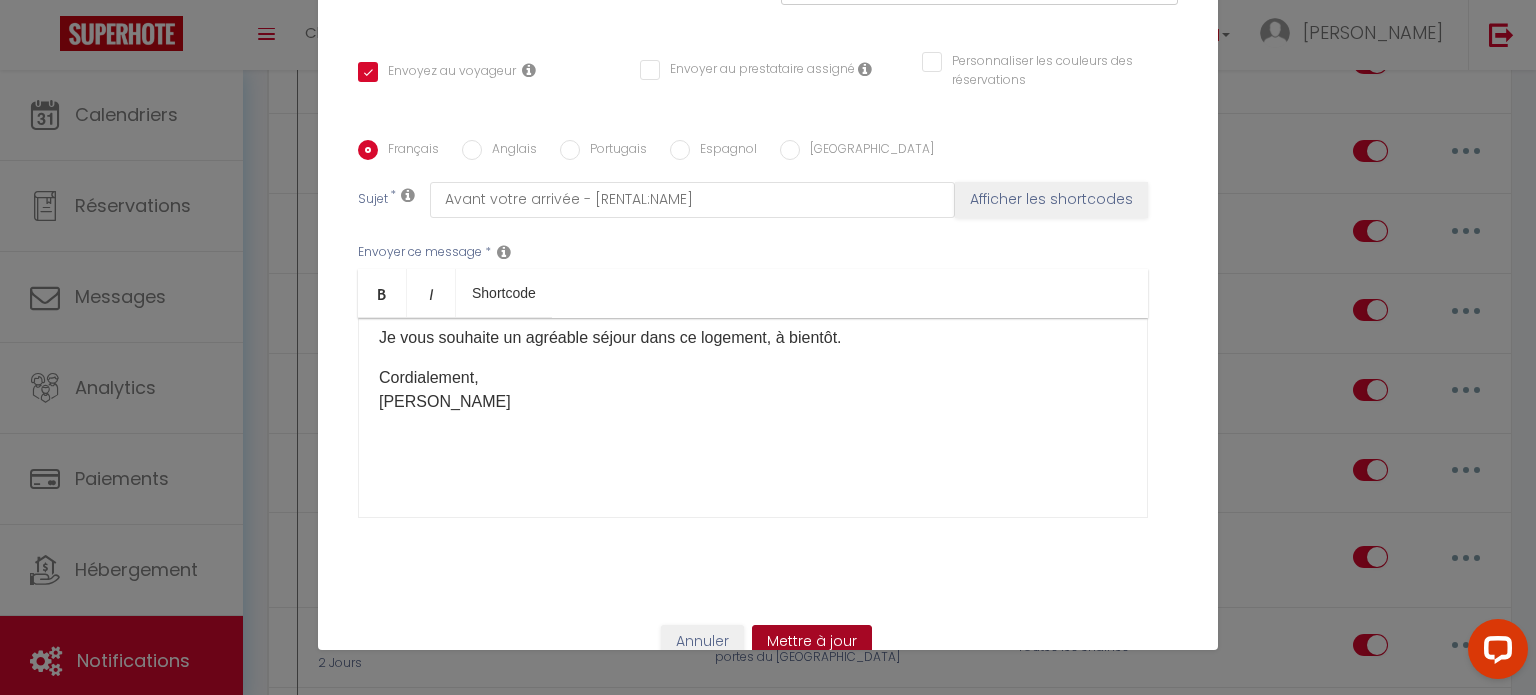 click on "Mettre à jour" at bounding box center (812, 642) 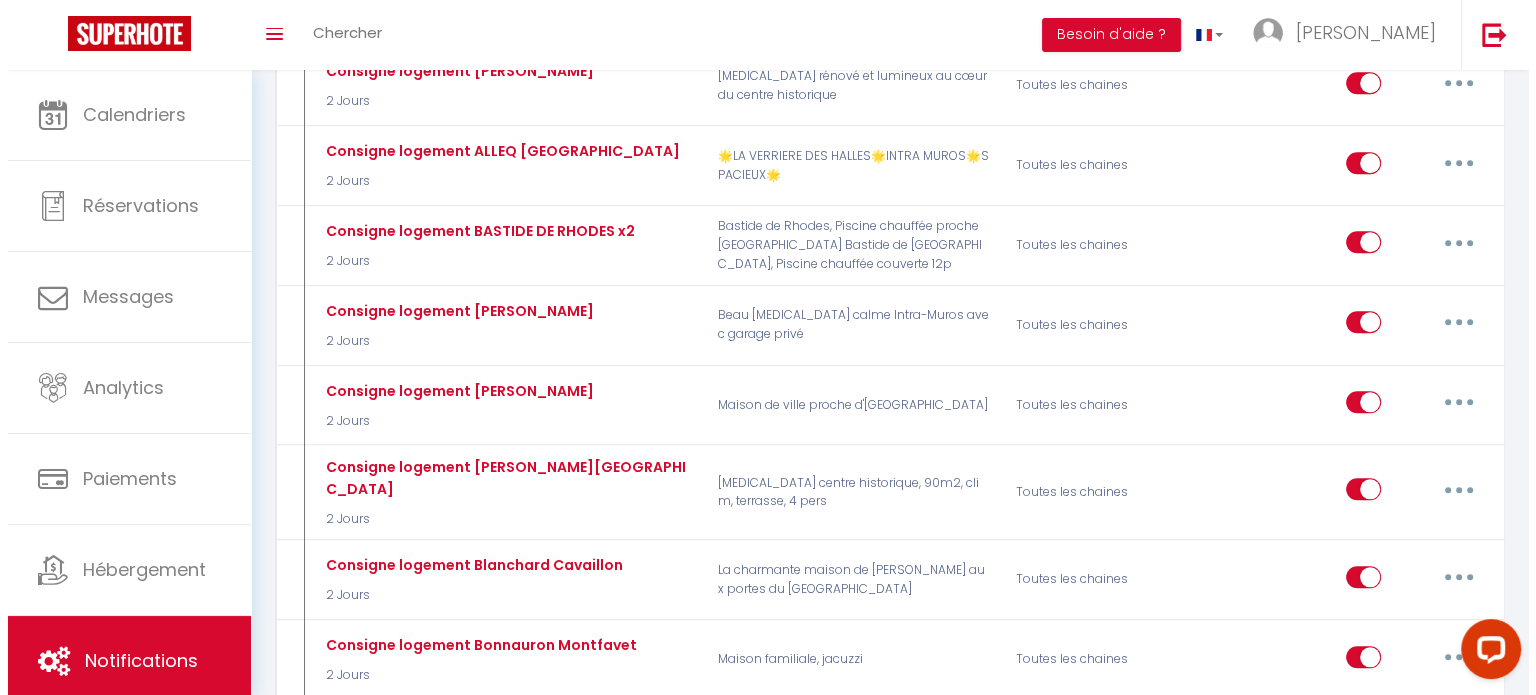 scroll, scrollTop: 1900, scrollLeft: 0, axis: vertical 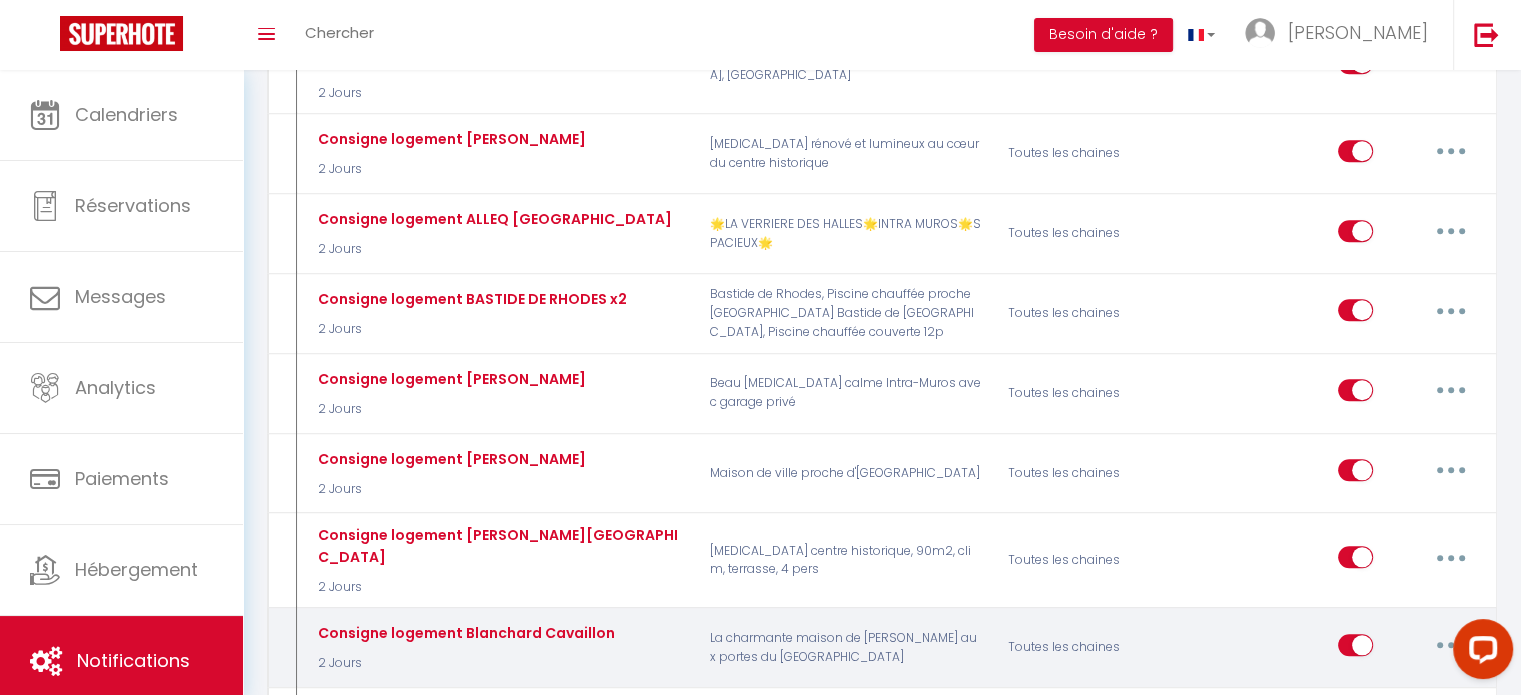 click at bounding box center [1451, 645] 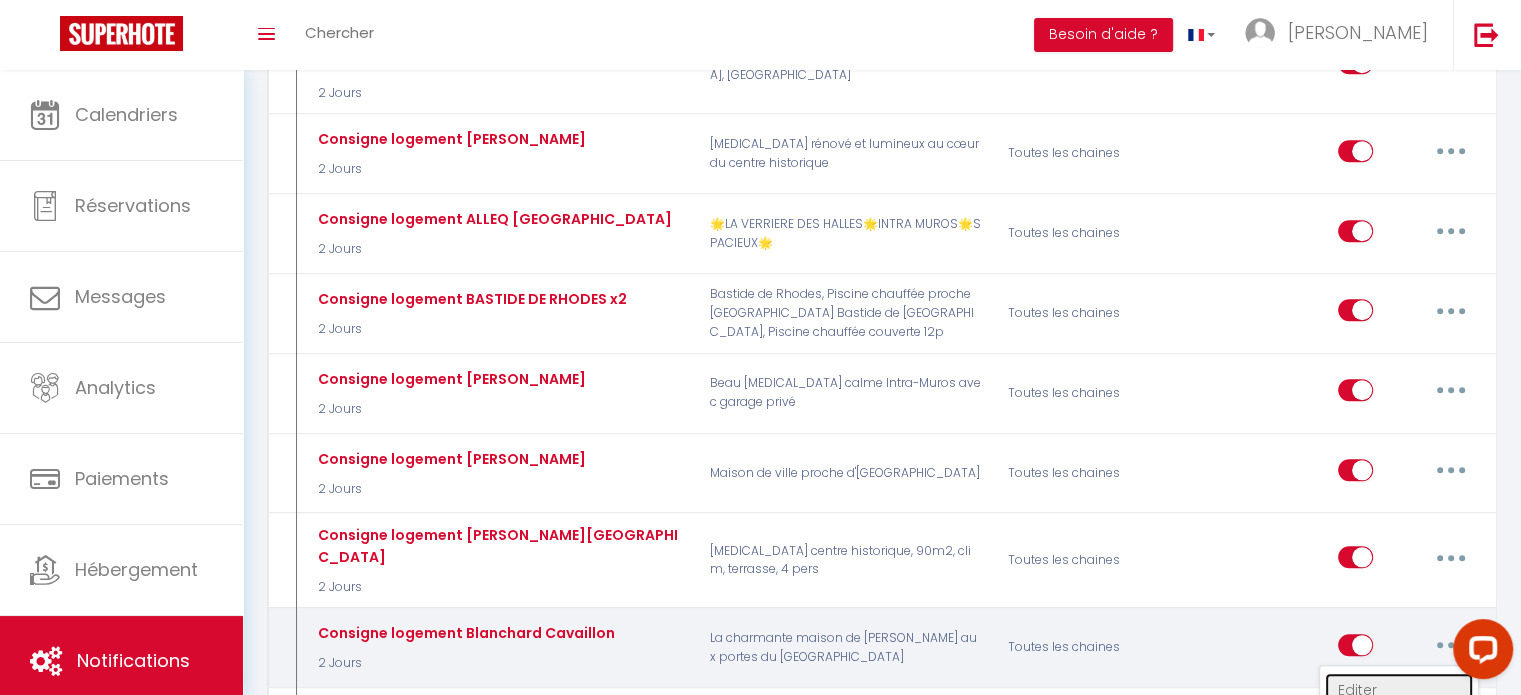click on "Editer" at bounding box center [1399, 690] 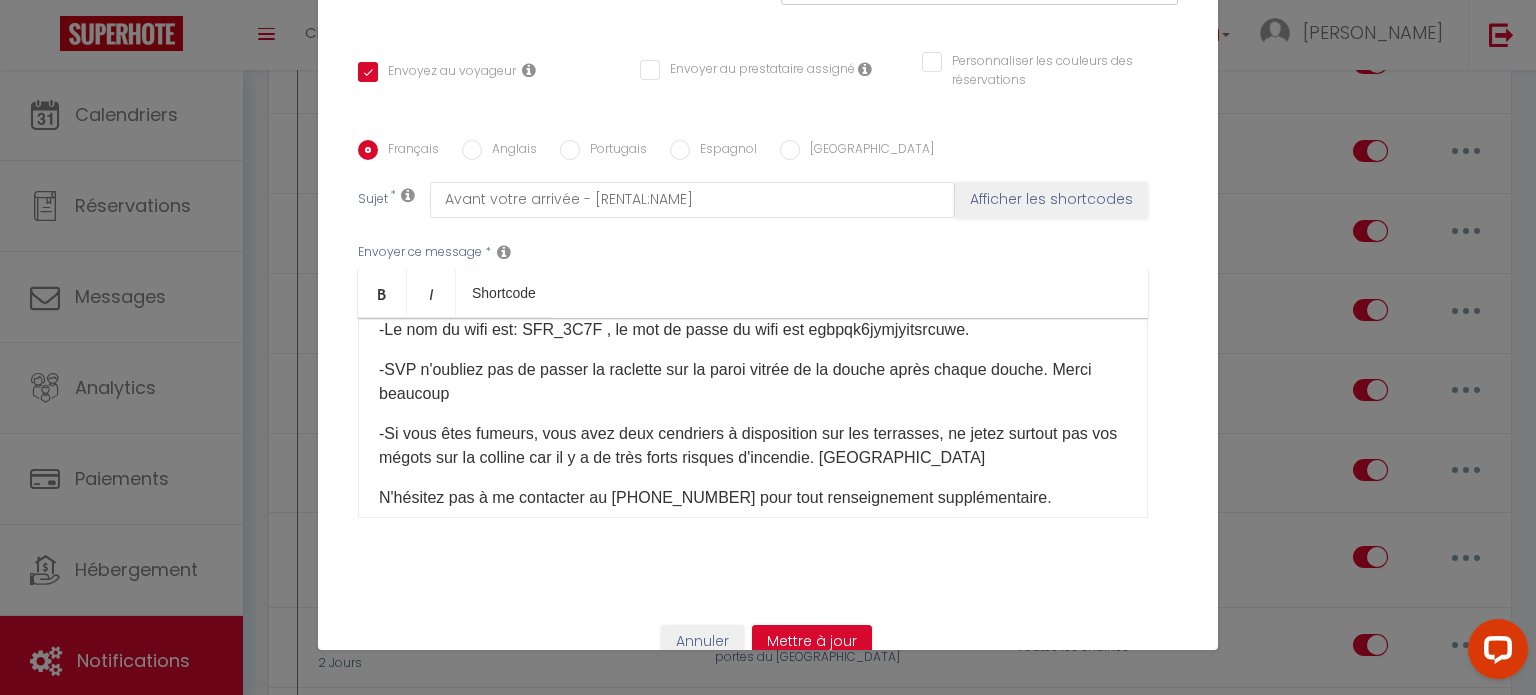 scroll, scrollTop: 173, scrollLeft: 0, axis: vertical 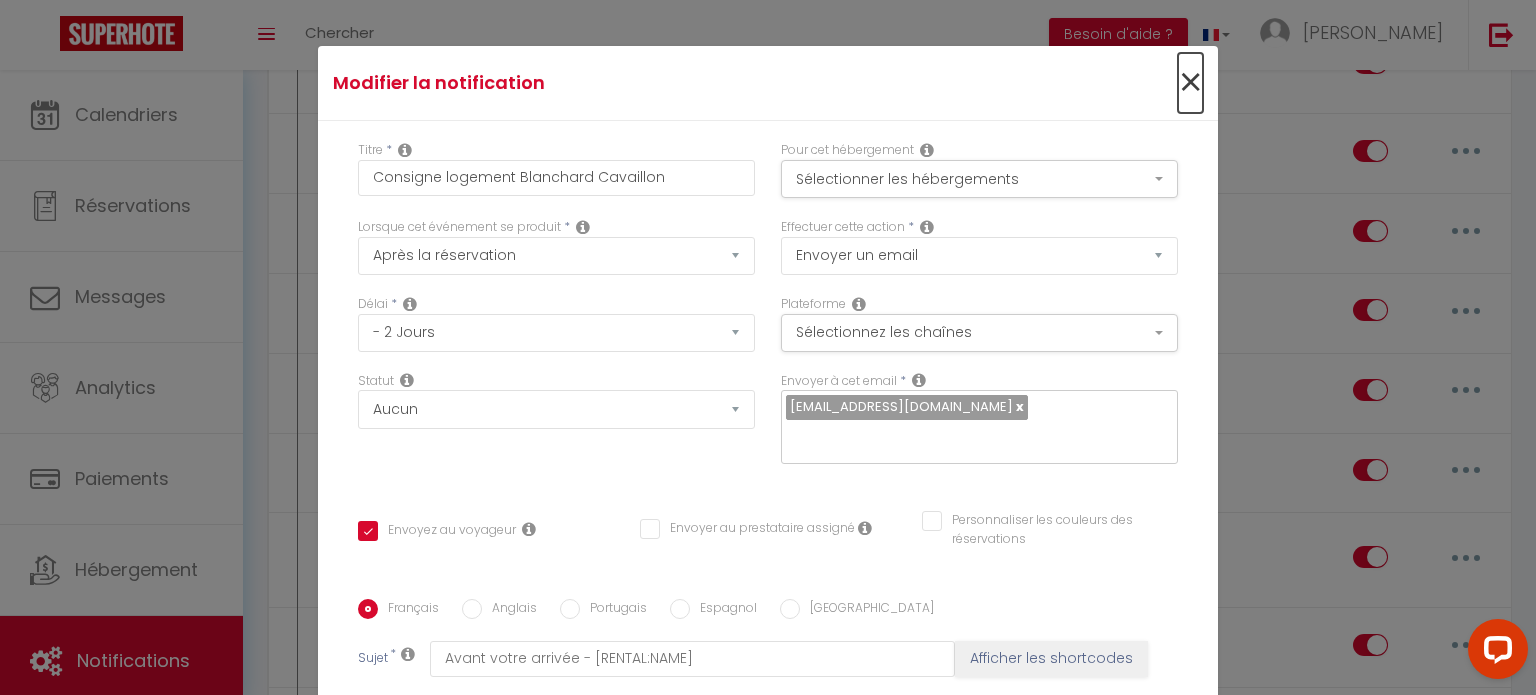 click on "×" at bounding box center [1190, 83] 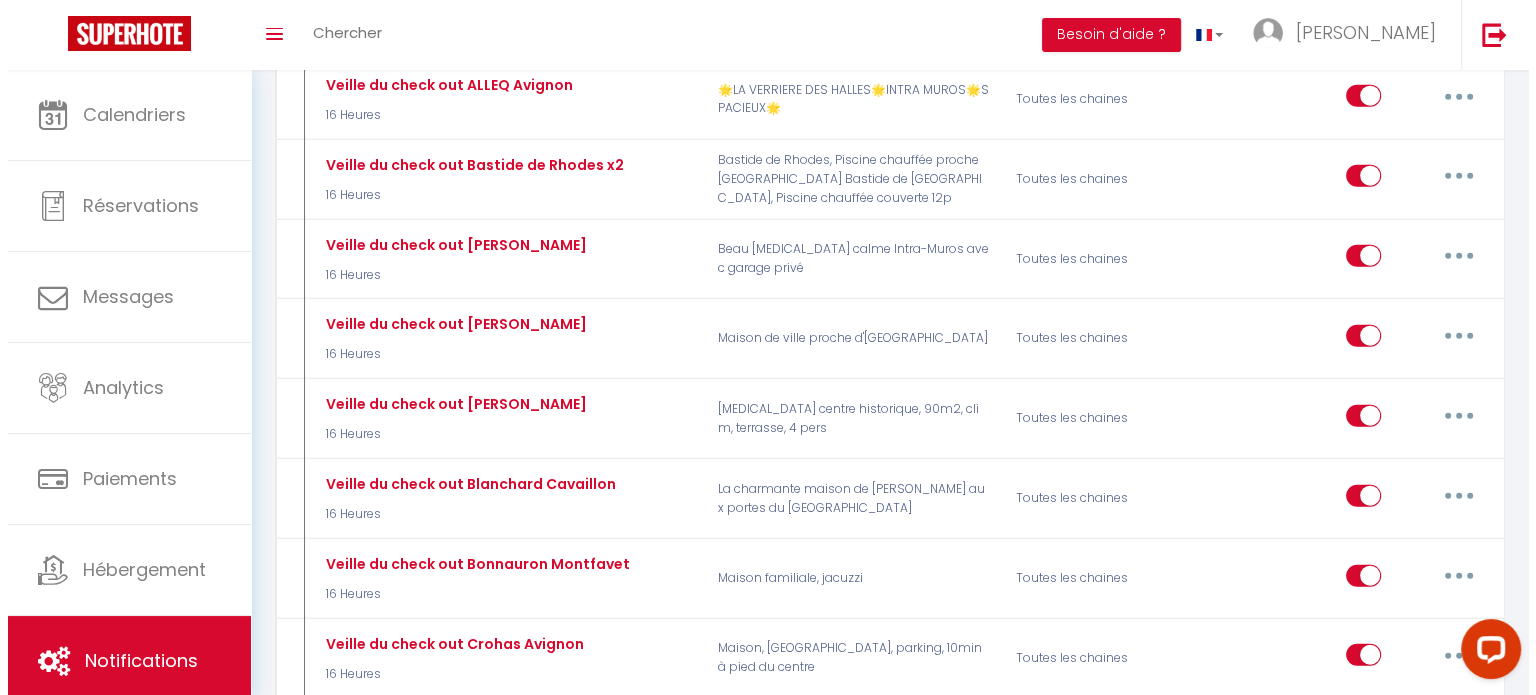 scroll, scrollTop: 4700, scrollLeft: 0, axis: vertical 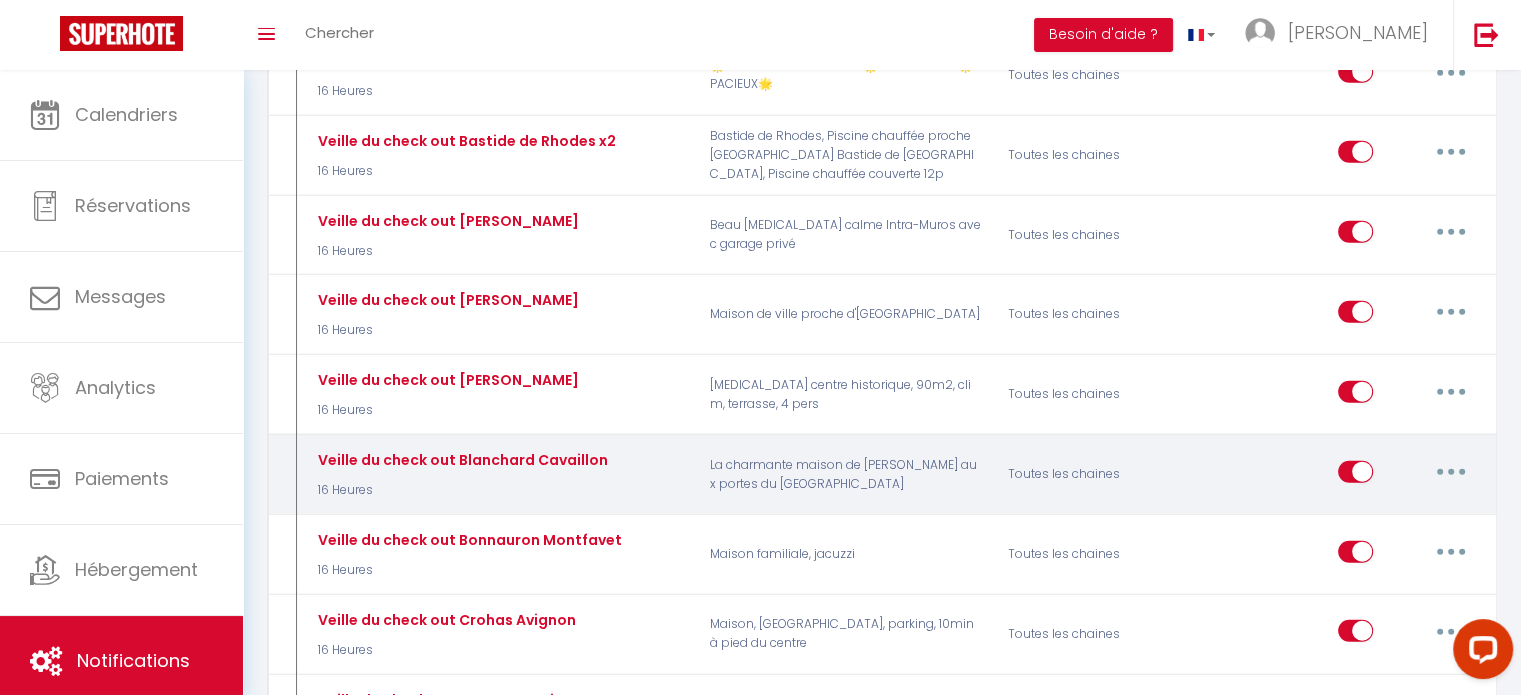 click at bounding box center [1451, 472] 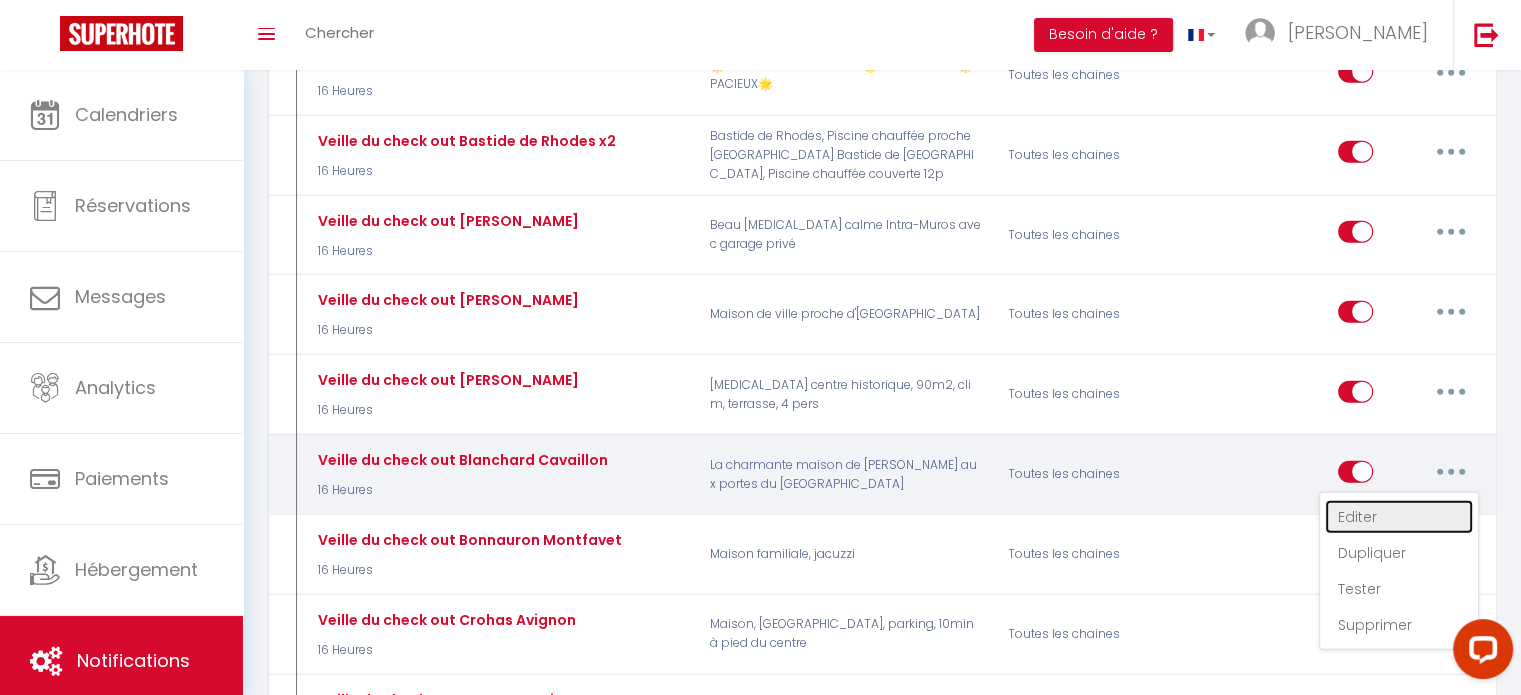 click on "Editer" at bounding box center [1399, 517] 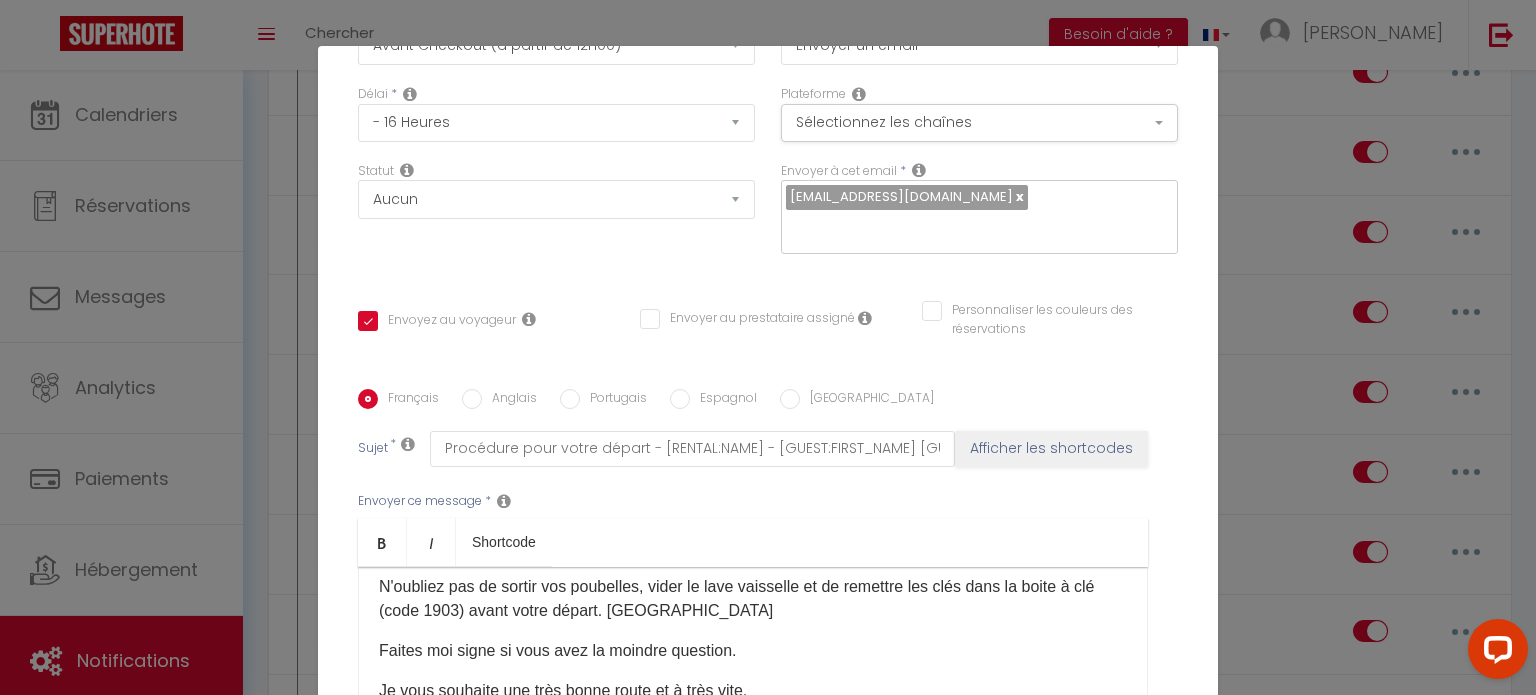 scroll, scrollTop: 368, scrollLeft: 0, axis: vertical 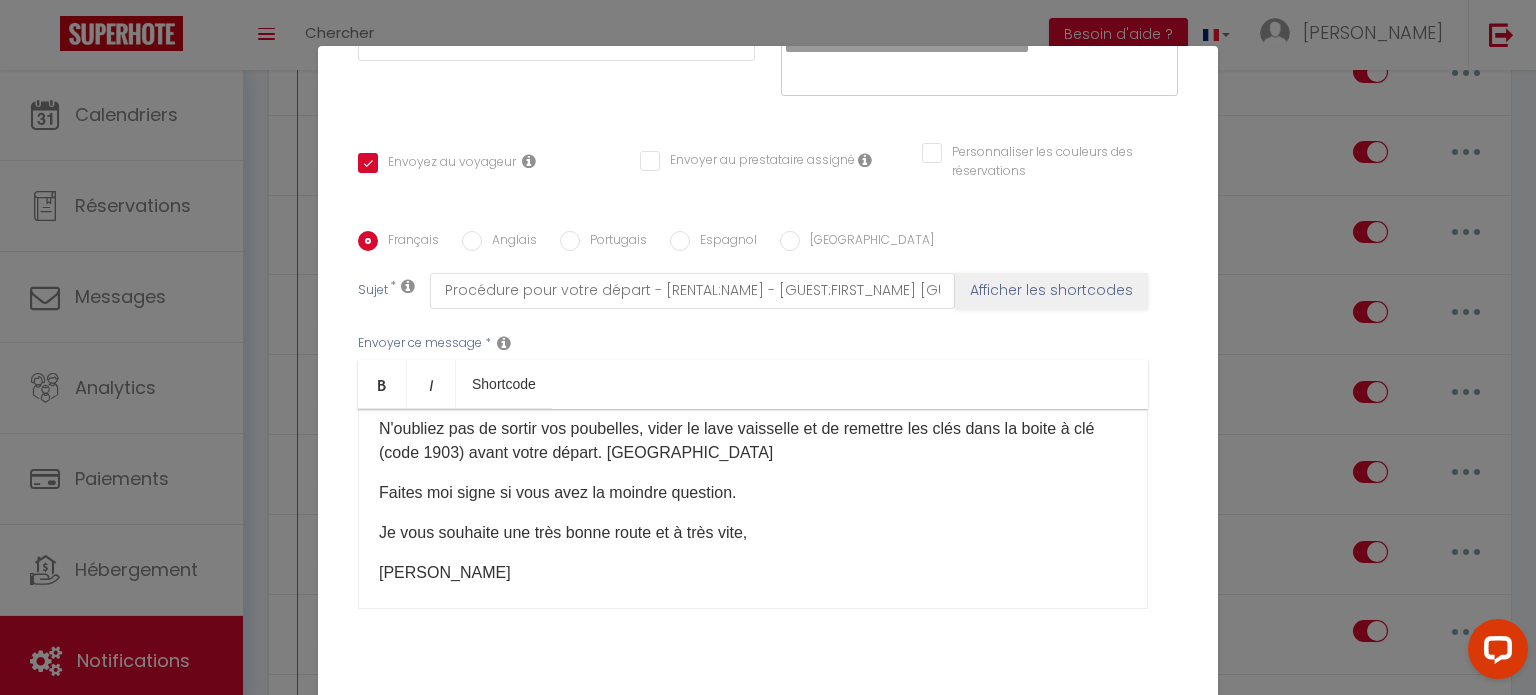 click on "N'oubliez pas de sortir vos poubelles, vider le lave vaisselle et de remettre les clés dans la boite à clé (code 1903) avant votre départ. Merci" at bounding box center [753, 441] 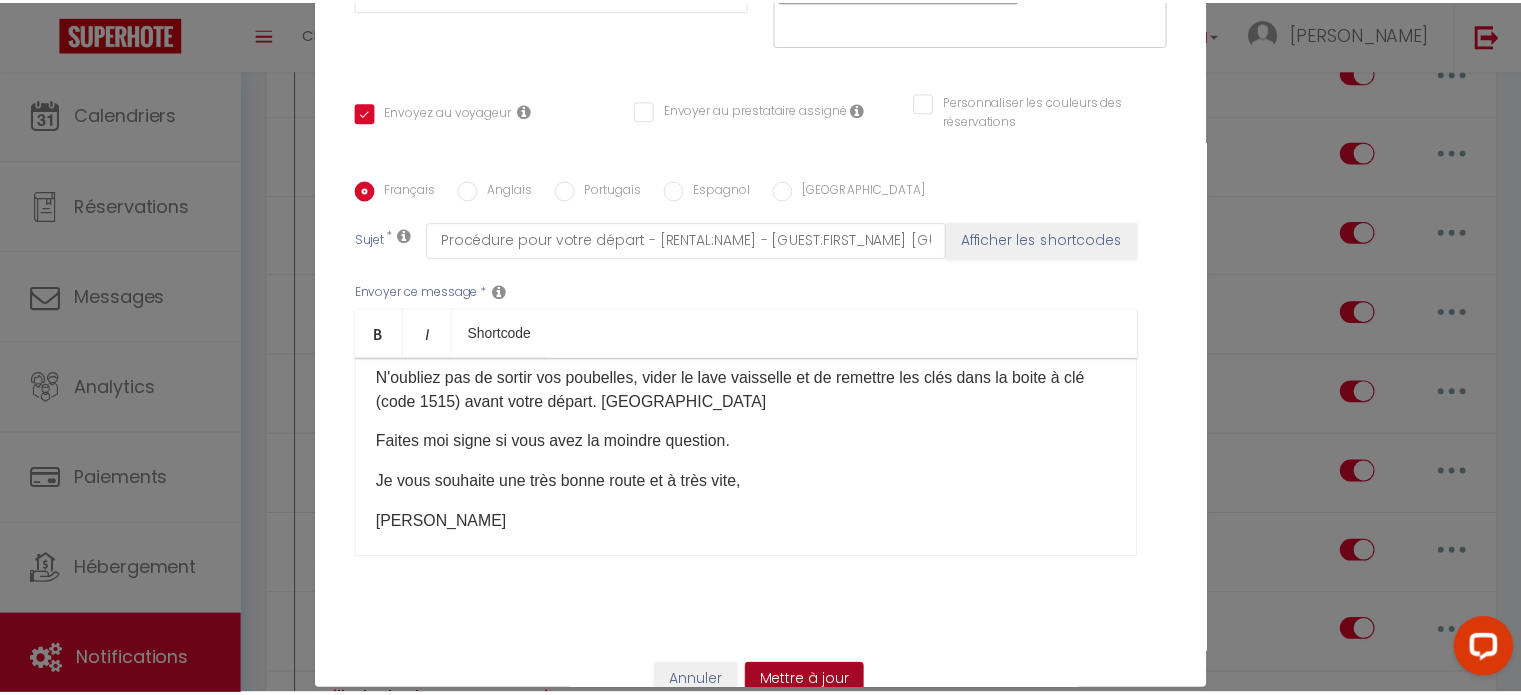 scroll, scrollTop: 91, scrollLeft: 0, axis: vertical 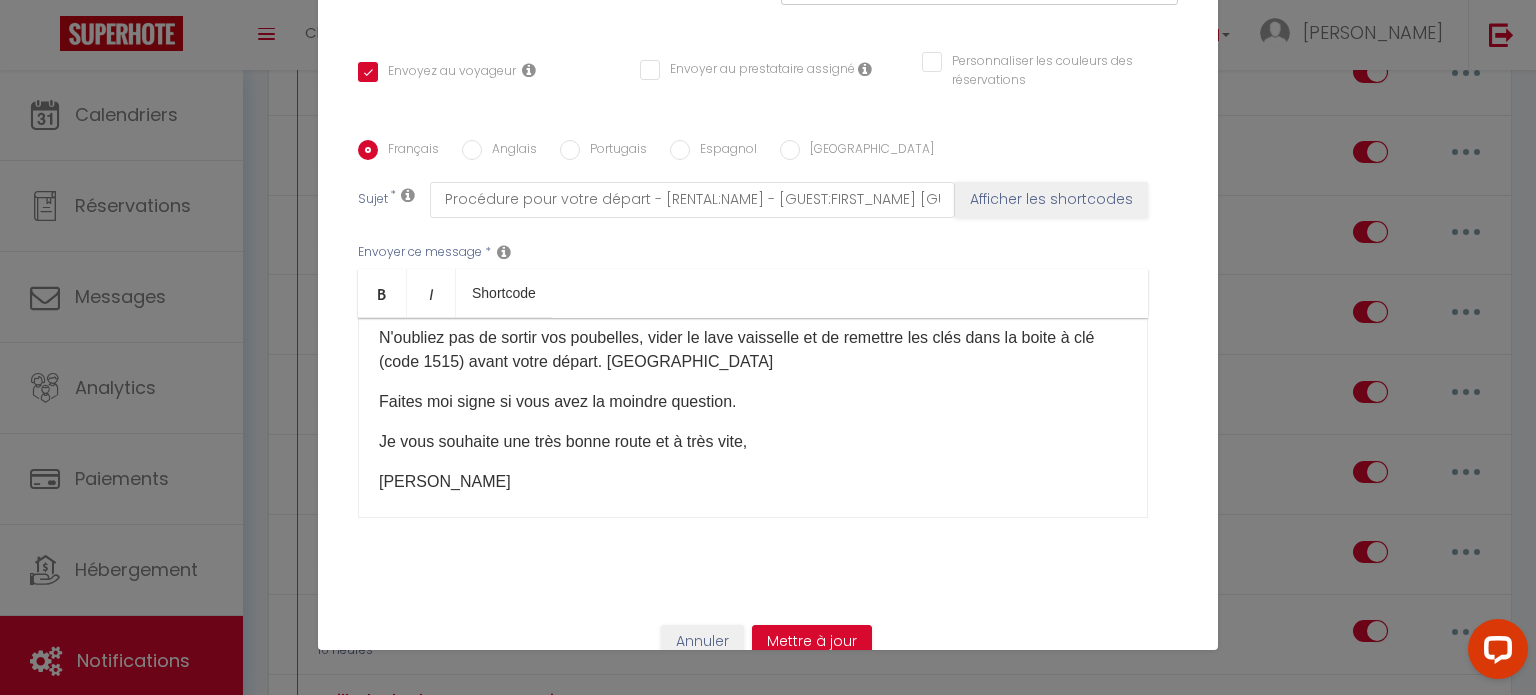 click on "Annuler
Mettre à jour" at bounding box center (768, 649) 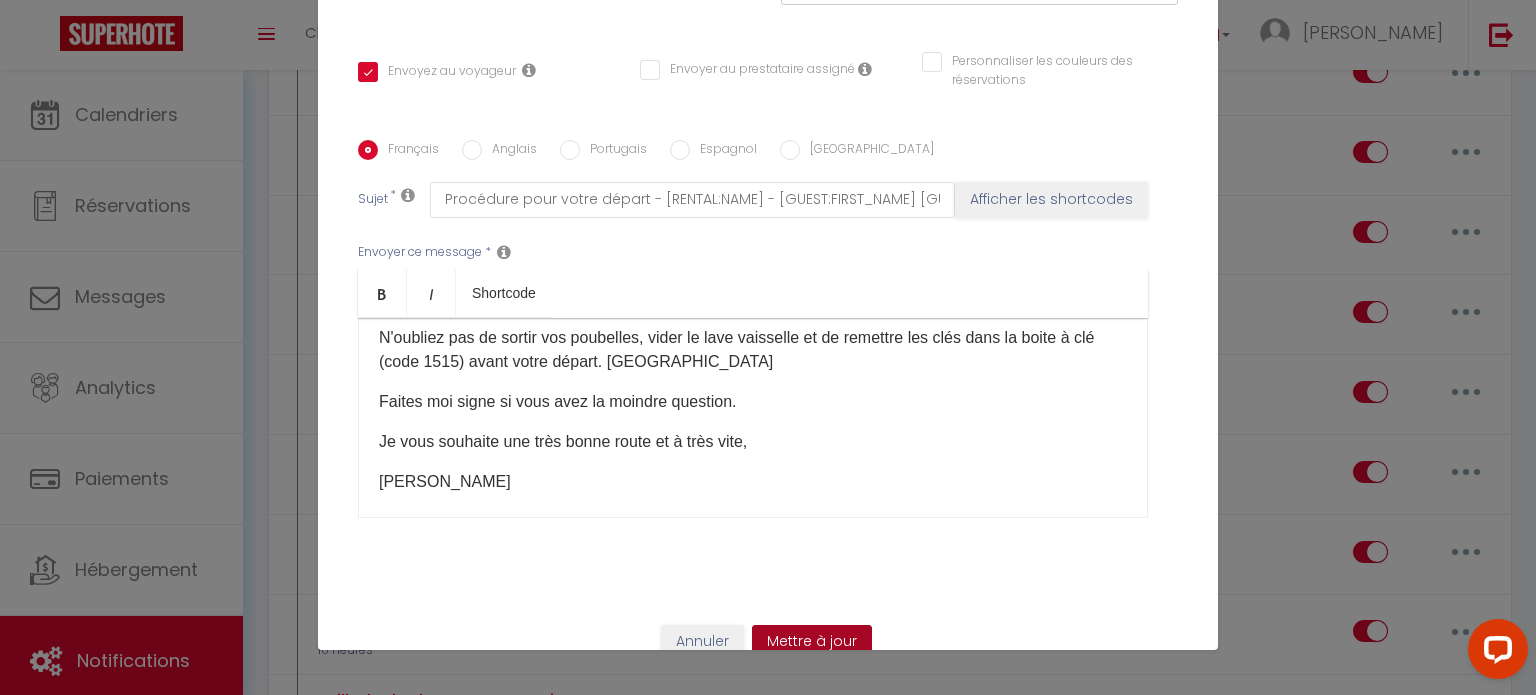 click on "Mettre à jour" at bounding box center [812, 642] 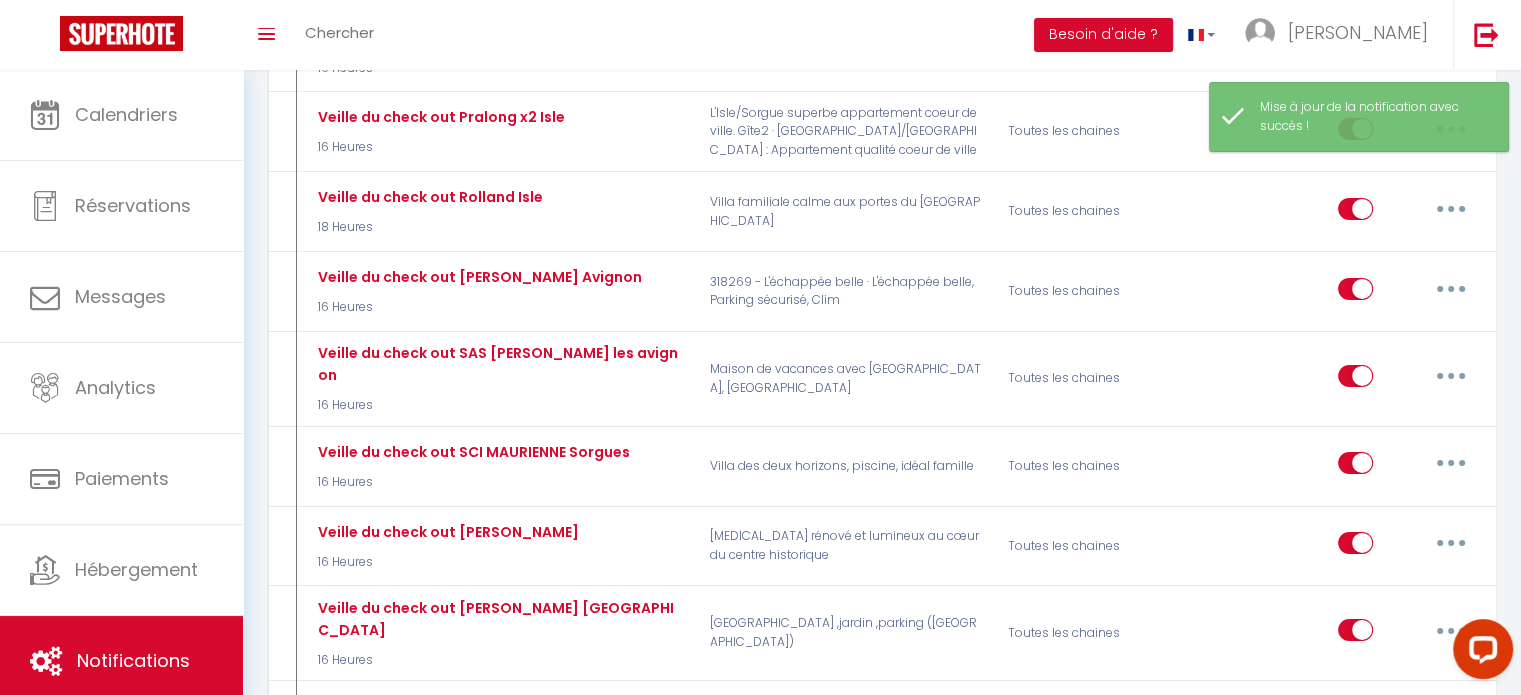 scroll, scrollTop: 6800, scrollLeft: 0, axis: vertical 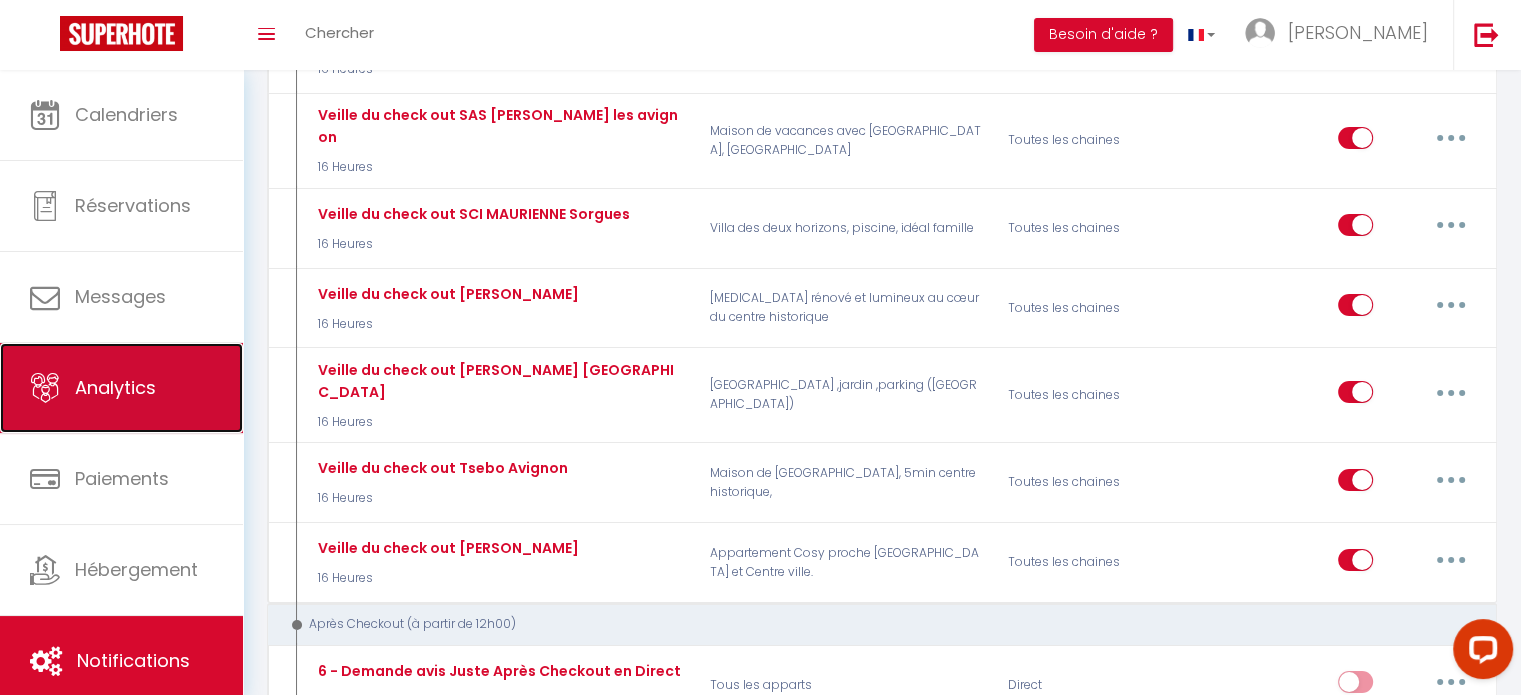 click on "Analytics" at bounding box center (115, 387) 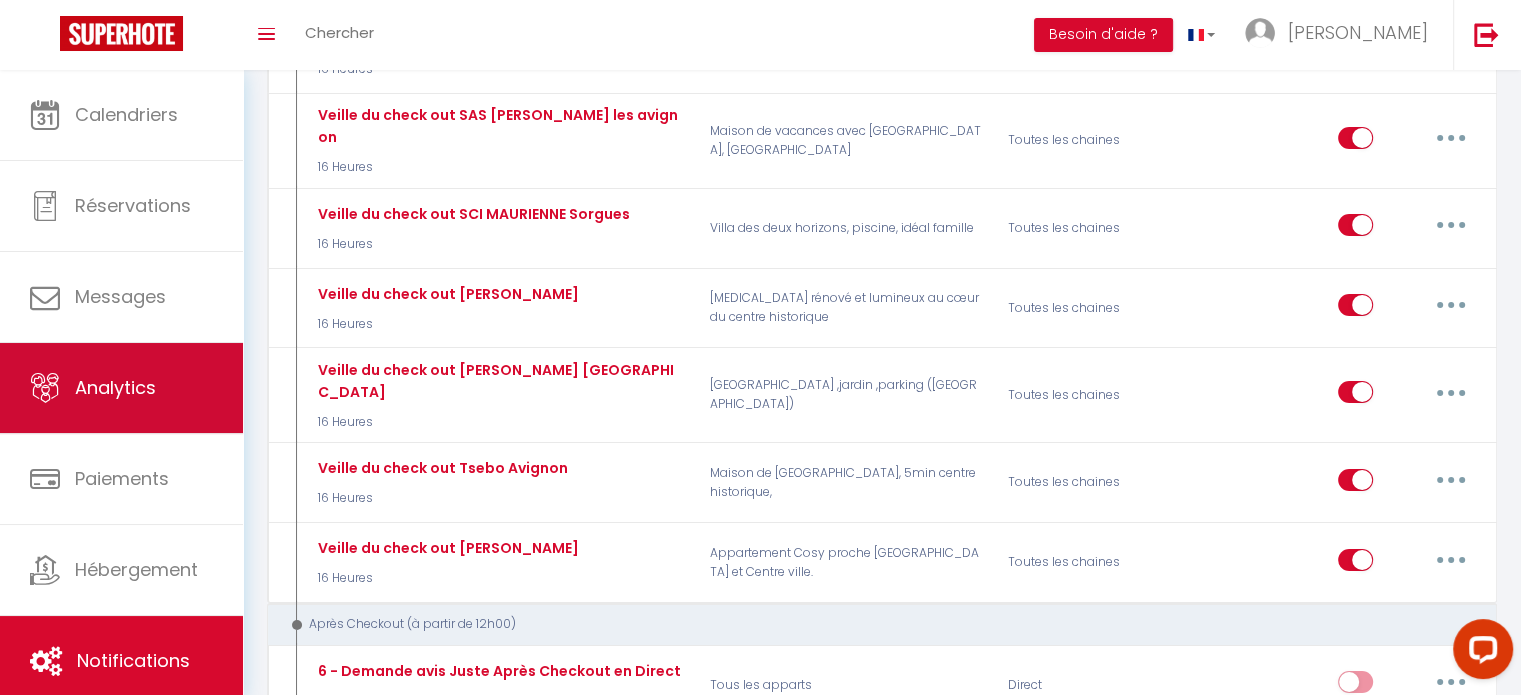 scroll, scrollTop: 0, scrollLeft: 0, axis: both 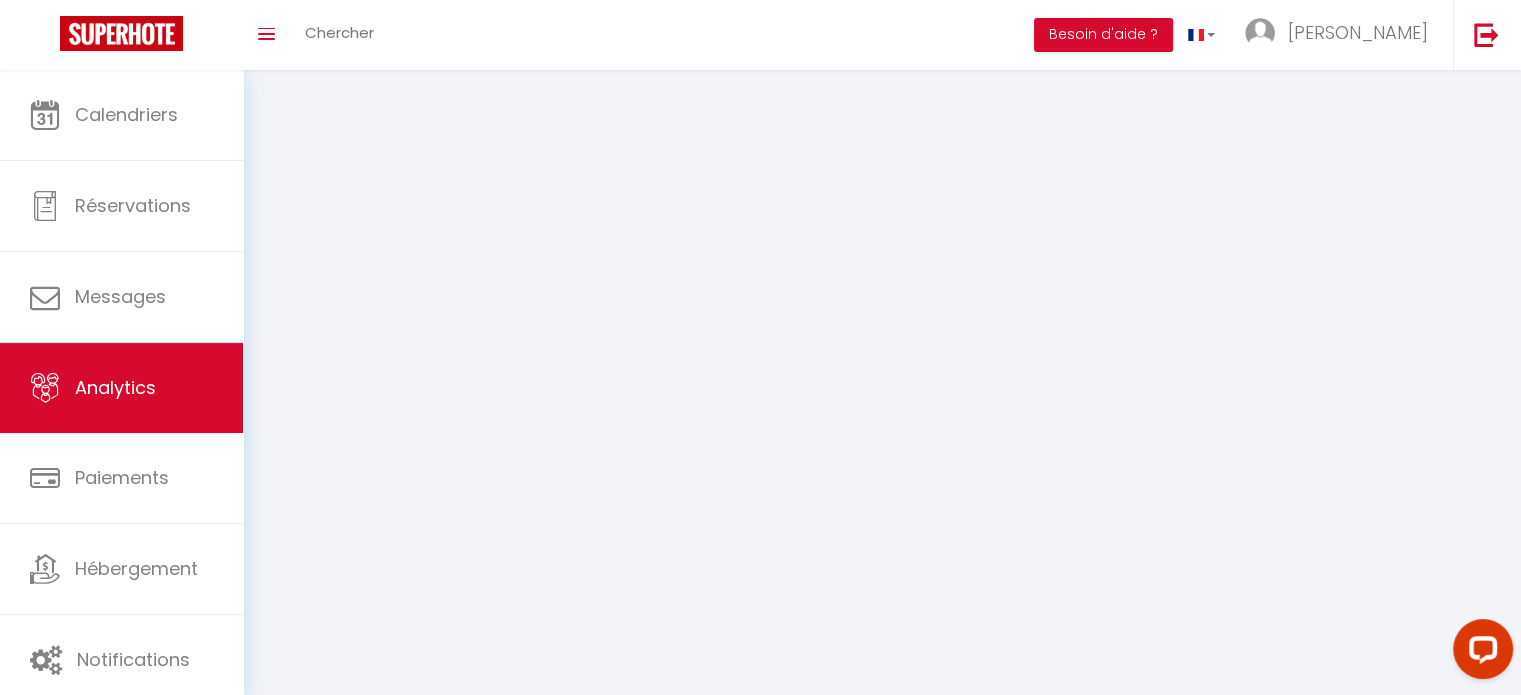 select on "2025" 